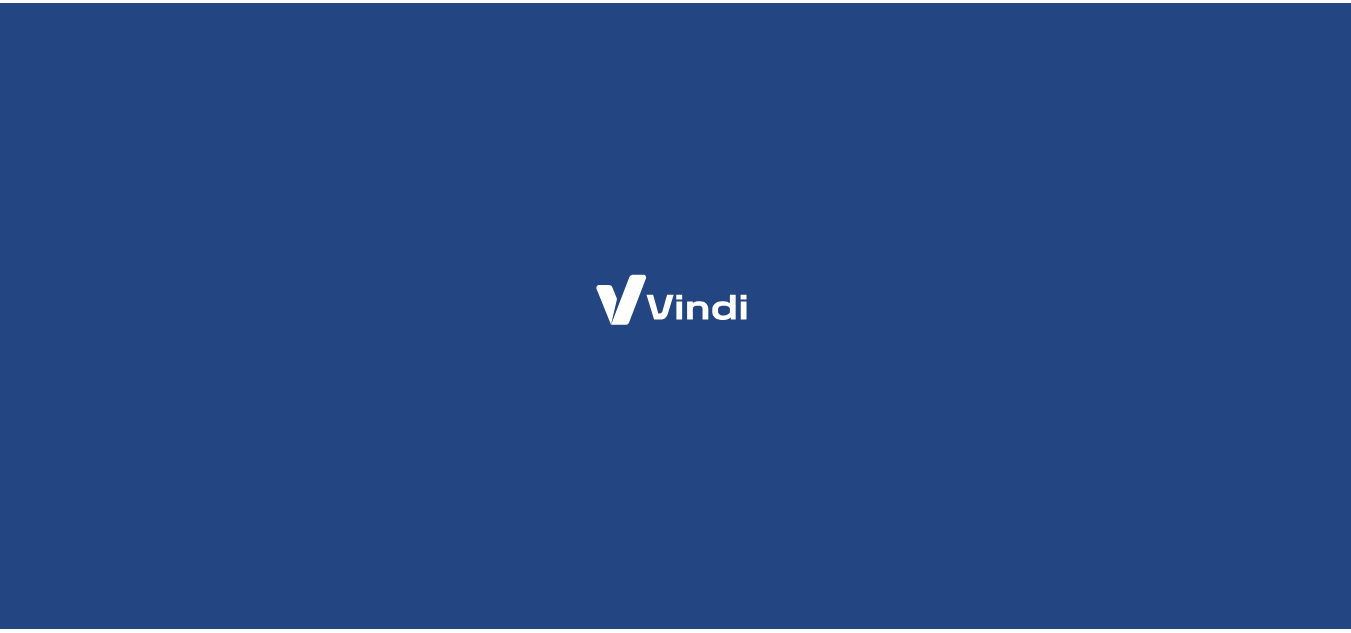 scroll, scrollTop: 0, scrollLeft: 0, axis: both 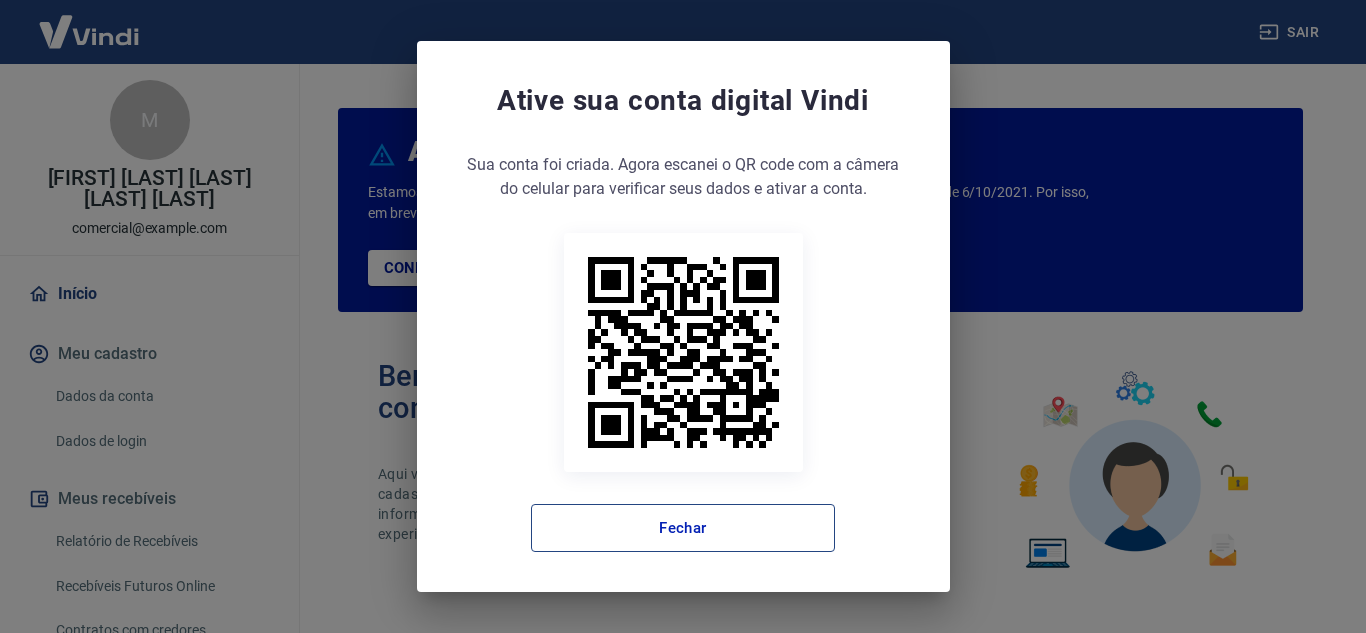click on "Fechar" at bounding box center [683, 528] 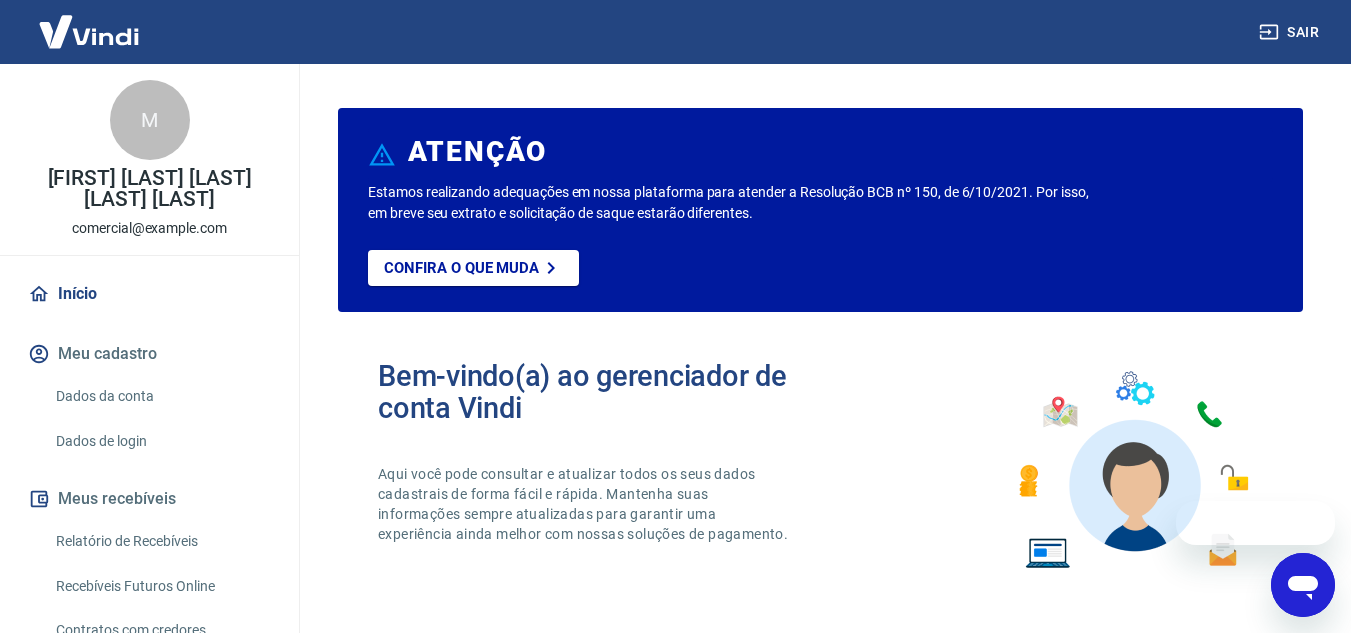 scroll, scrollTop: 0, scrollLeft: 0, axis: both 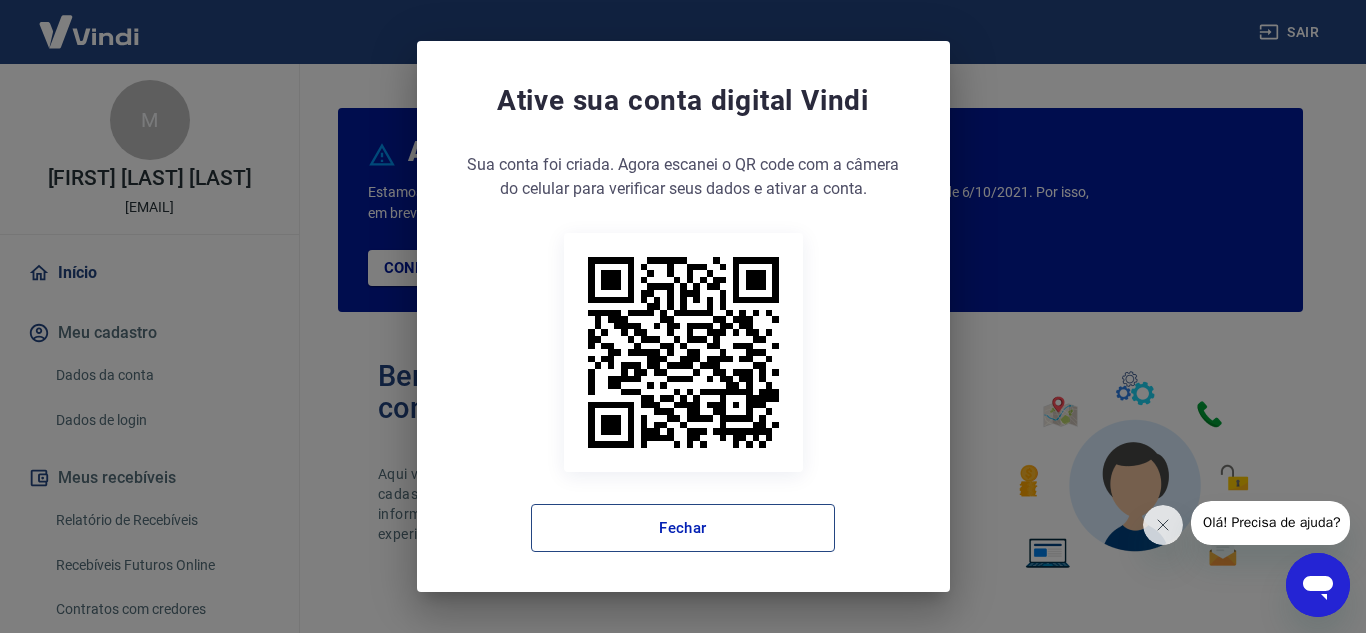 click on "Fechar" at bounding box center [683, 528] 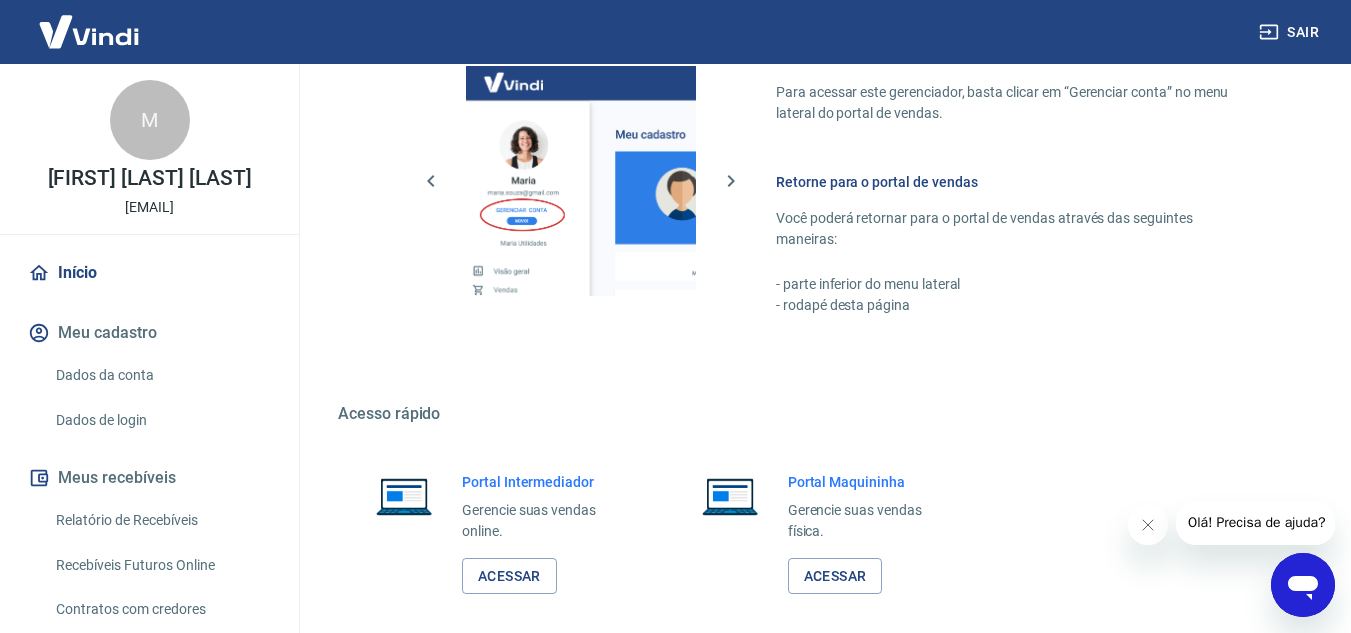 scroll, scrollTop: 1215, scrollLeft: 0, axis: vertical 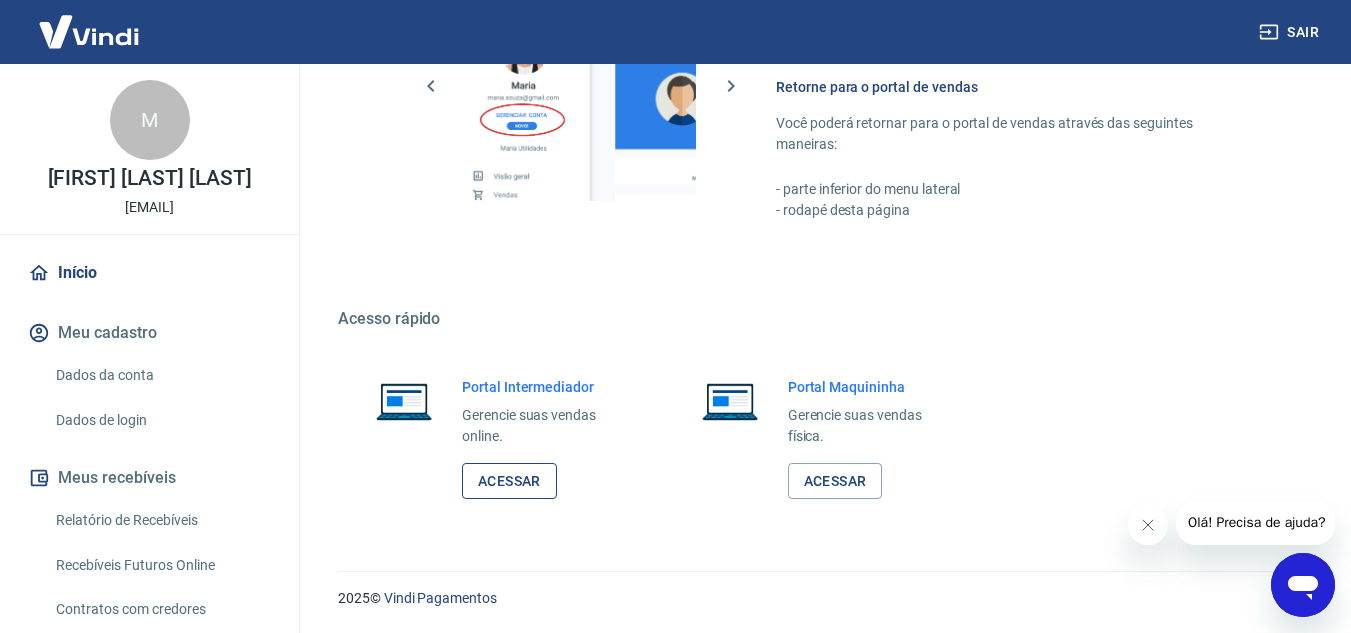 click on "Acessar" at bounding box center [509, 481] 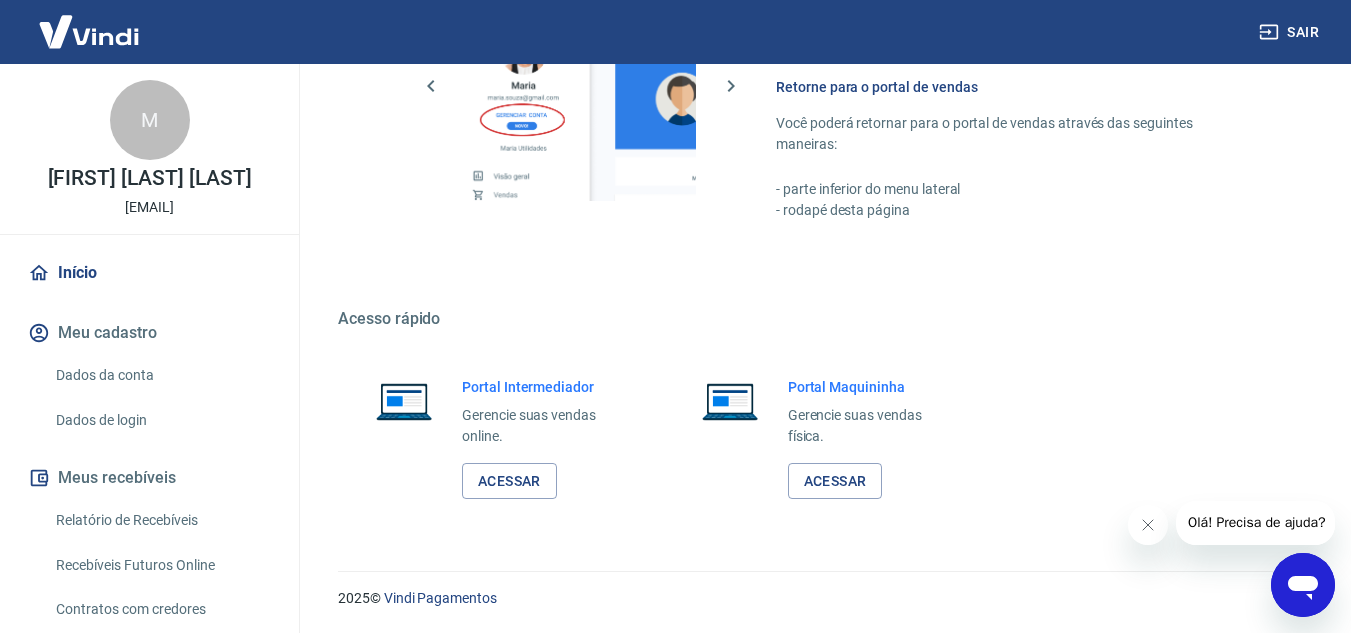 scroll, scrollTop: 200, scrollLeft: 0, axis: vertical 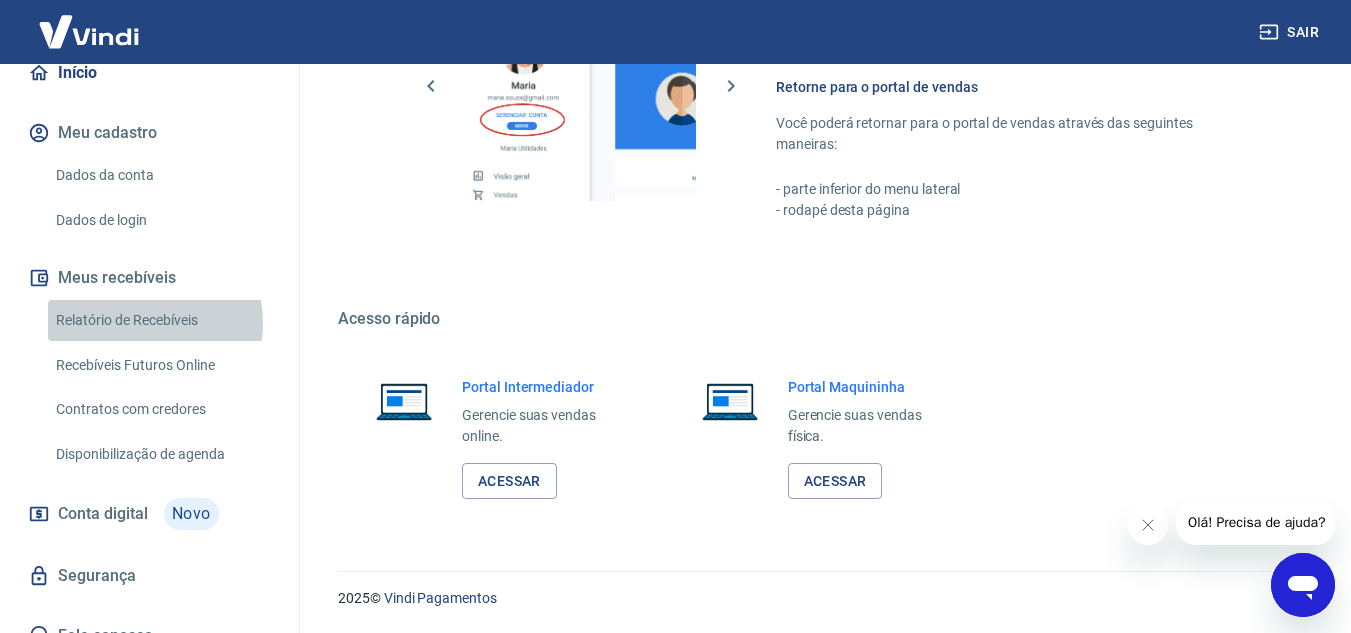click on "Relatório de Recebíveis" at bounding box center [161, 320] 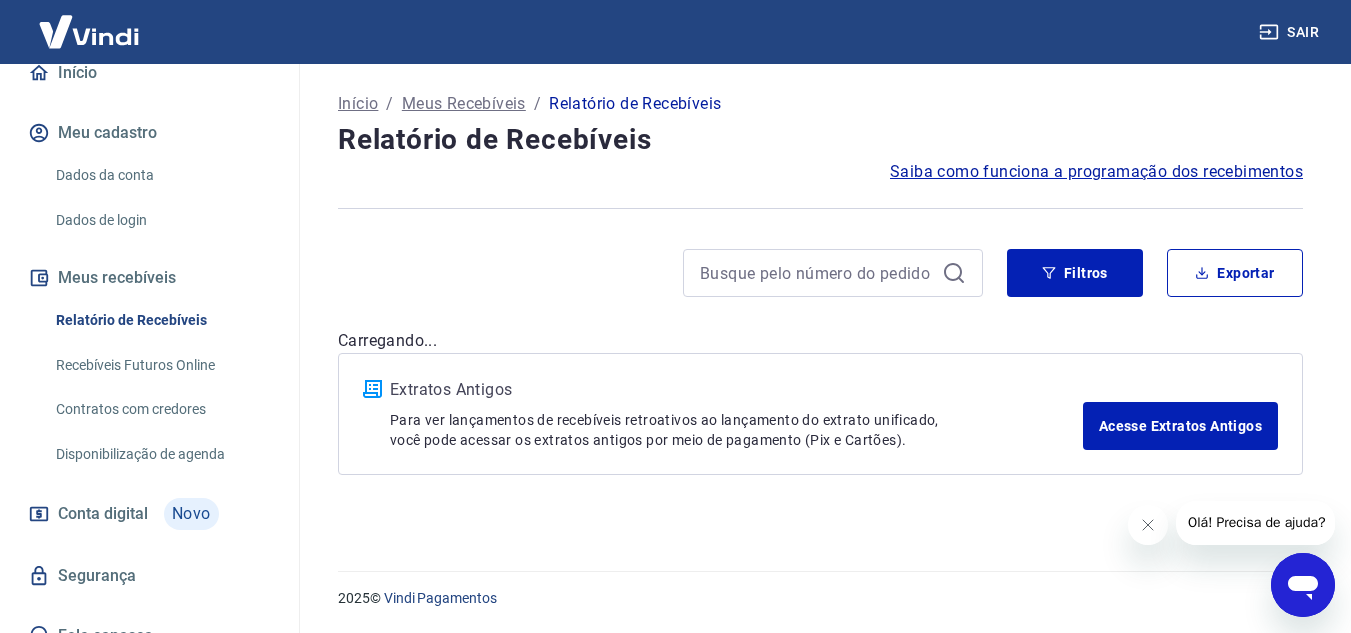 scroll, scrollTop: 0, scrollLeft: 0, axis: both 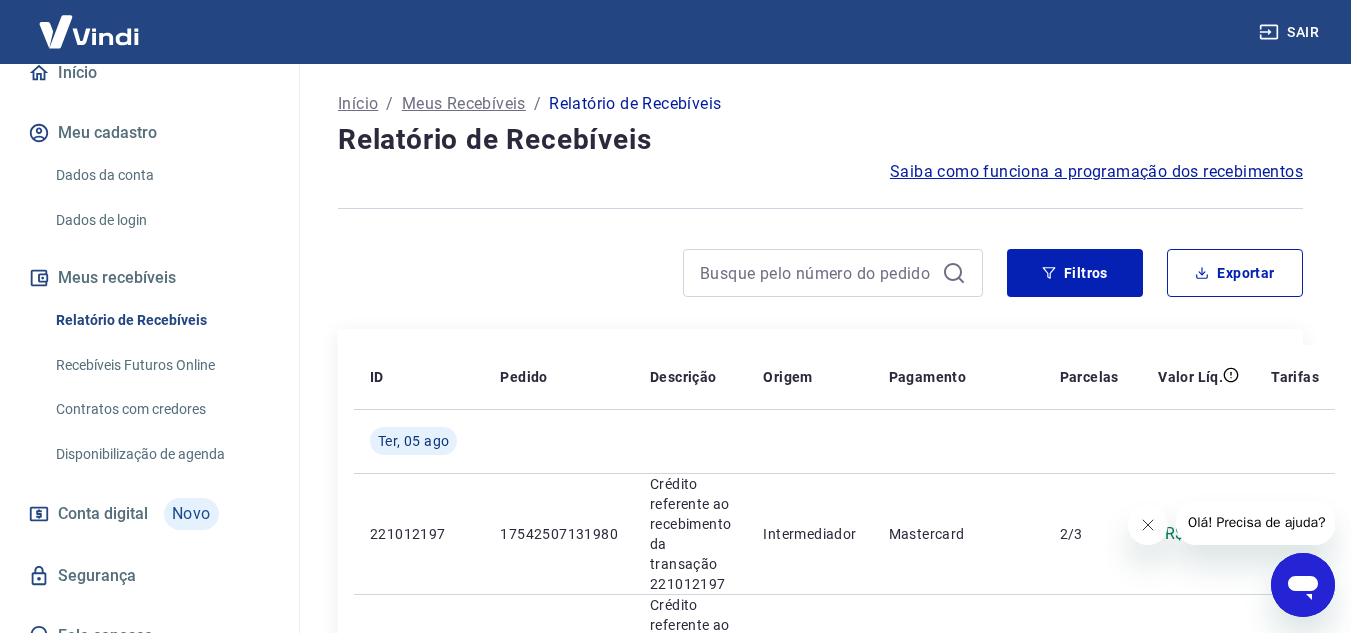 click 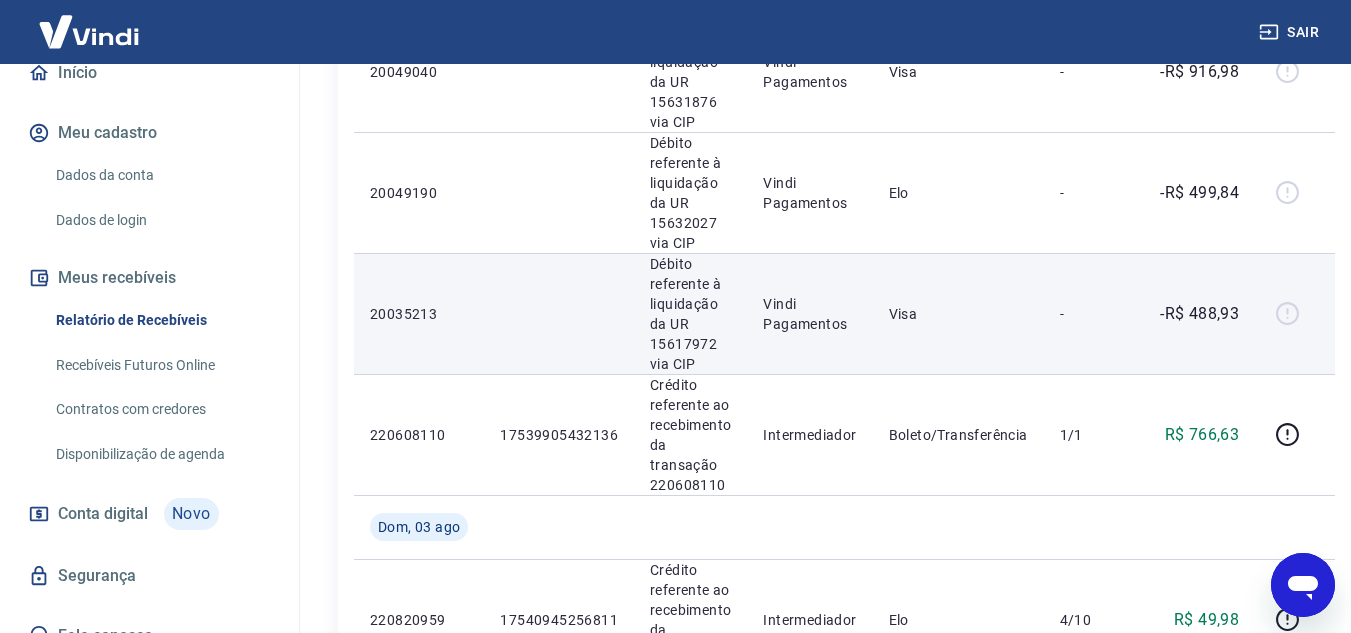 scroll, scrollTop: 1200, scrollLeft: 0, axis: vertical 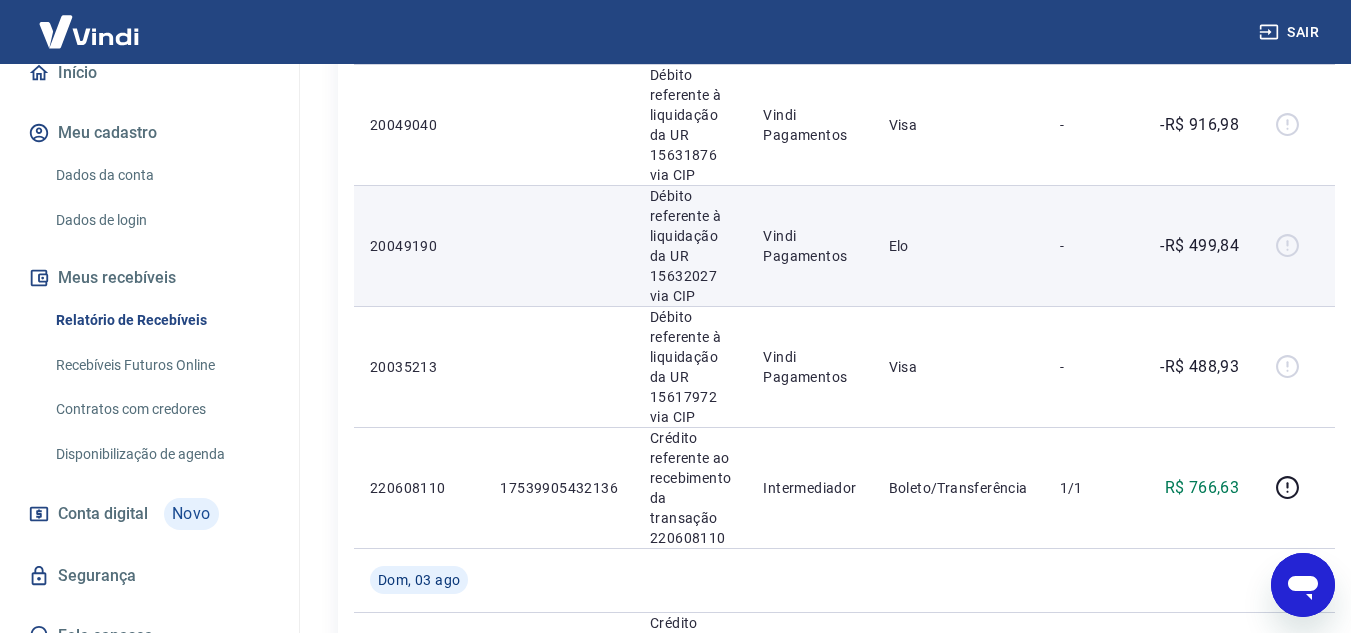 click on "Elo" at bounding box center (958, 245) 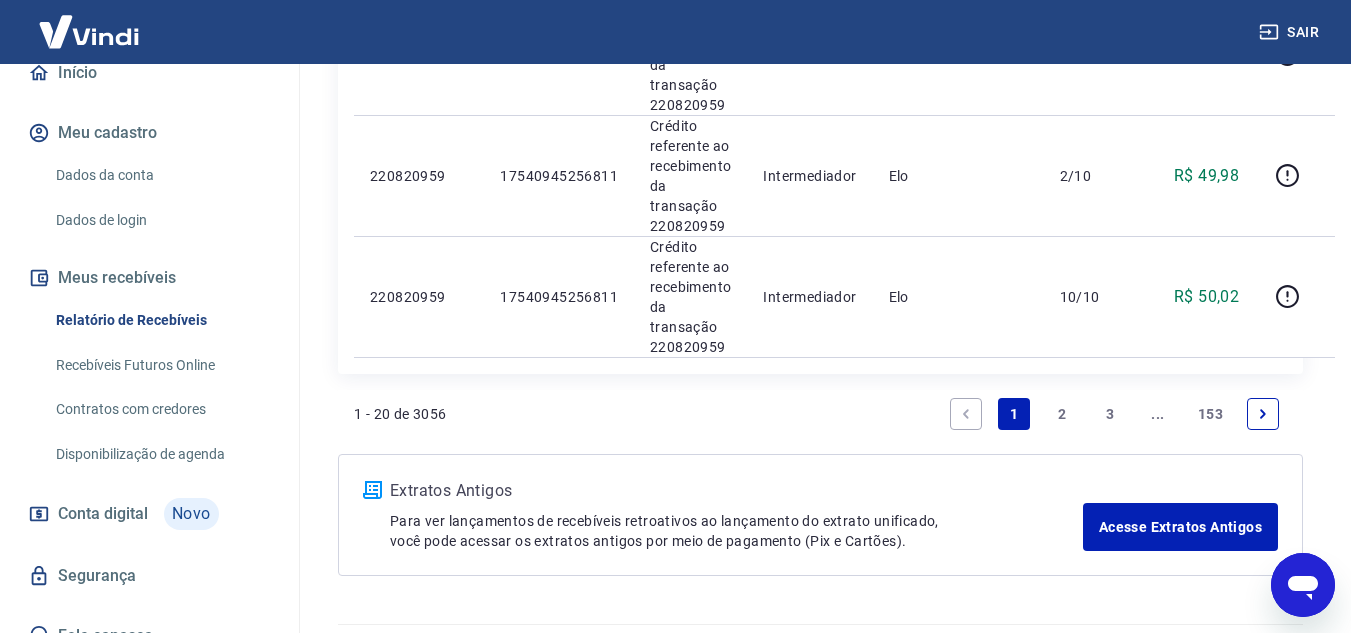 scroll, scrollTop: 2597, scrollLeft: 0, axis: vertical 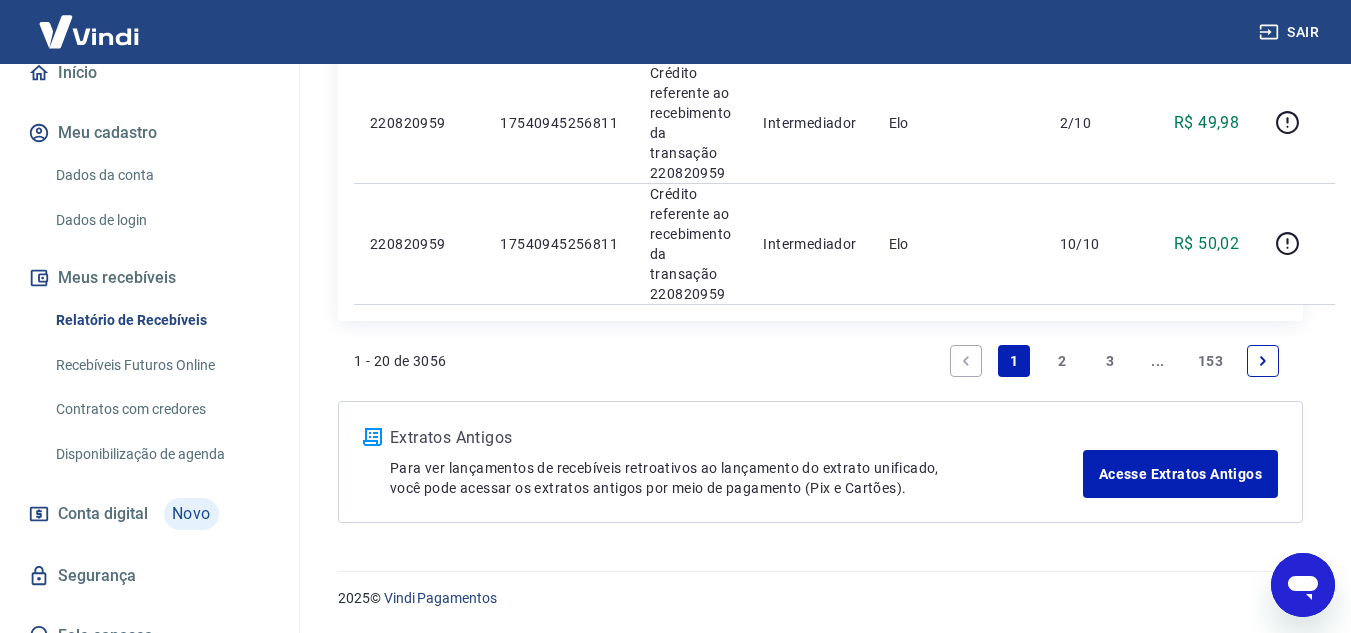 click on "2" at bounding box center (1062, 361) 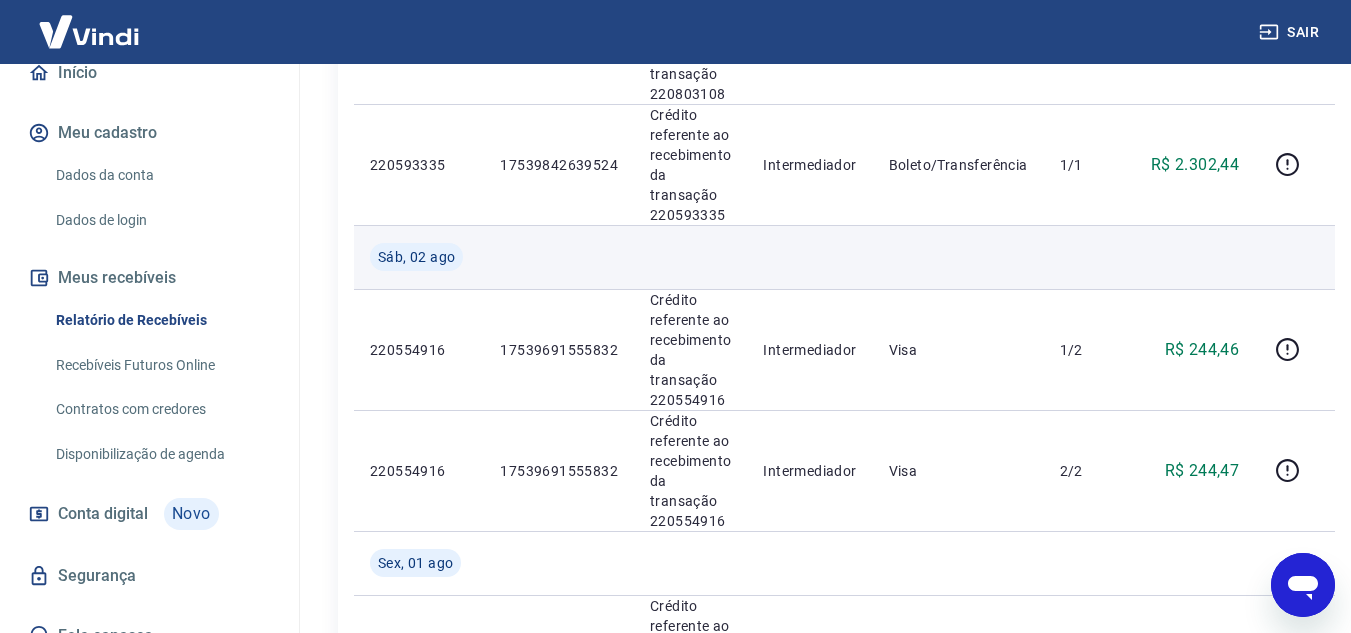 scroll, scrollTop: 1800, scrollLeft: 0, axis: vertical 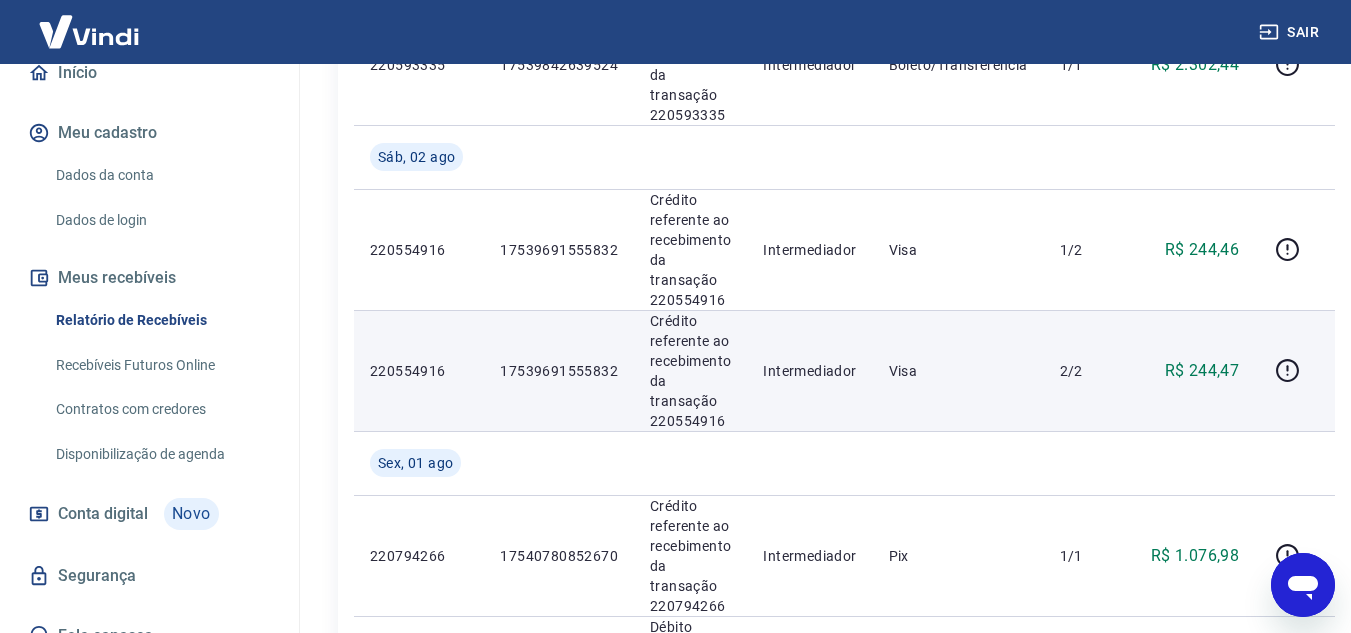 drag, startPoint x: 1034, startPoint y: 313, endPoint x: 784, endPoint y: 331, distance: 250.64716 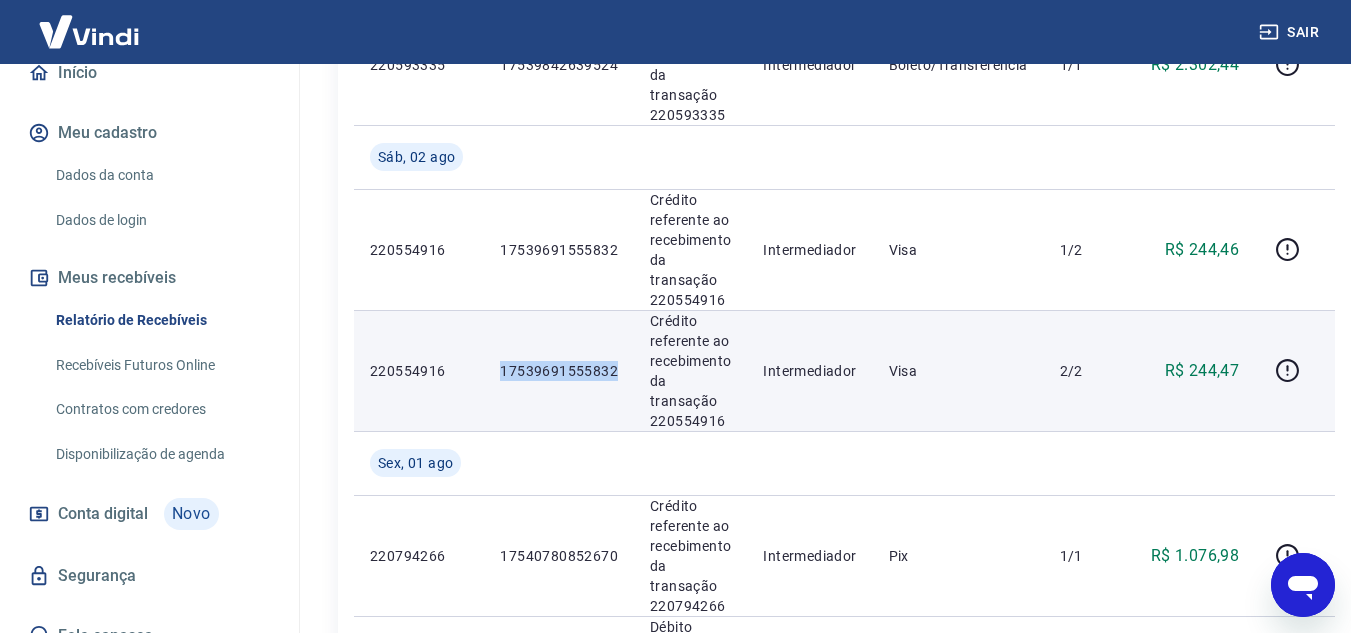 drag, startPoint x: 500, startPoint y: 361, endPoint x: 614, endPoint y: 376, distance: 114.982605 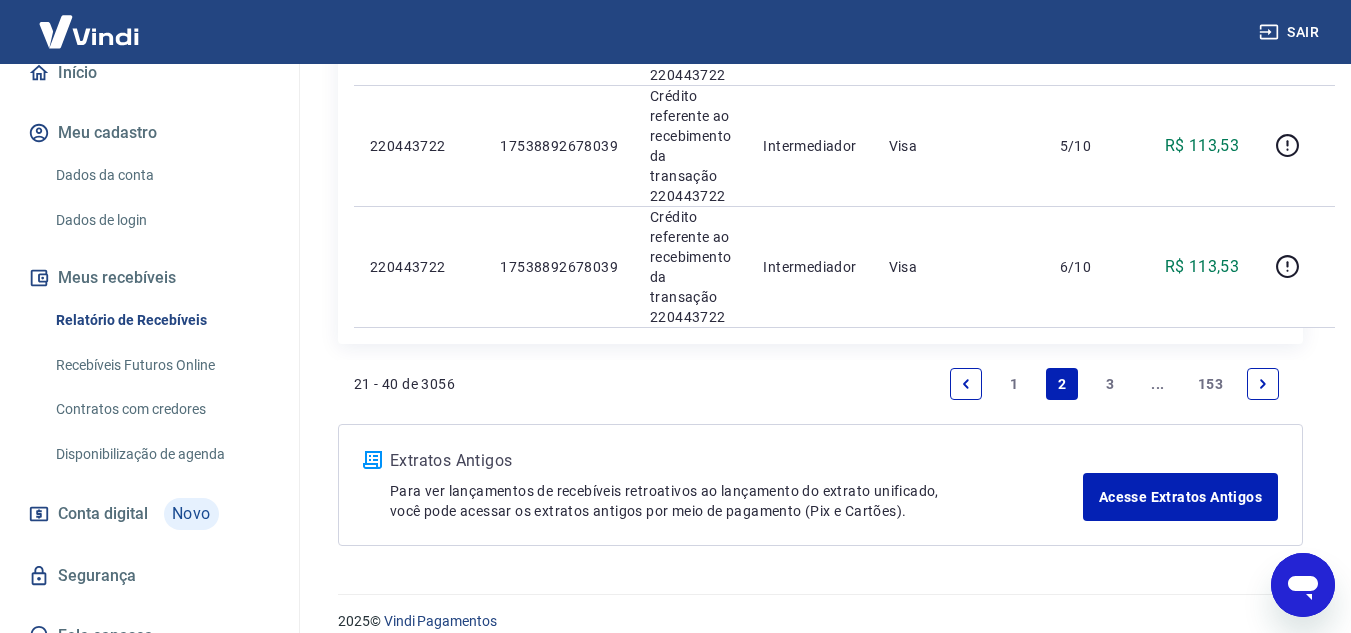 scroll, scrollTop: 2677, scrollLeft: 0, axis: vertical 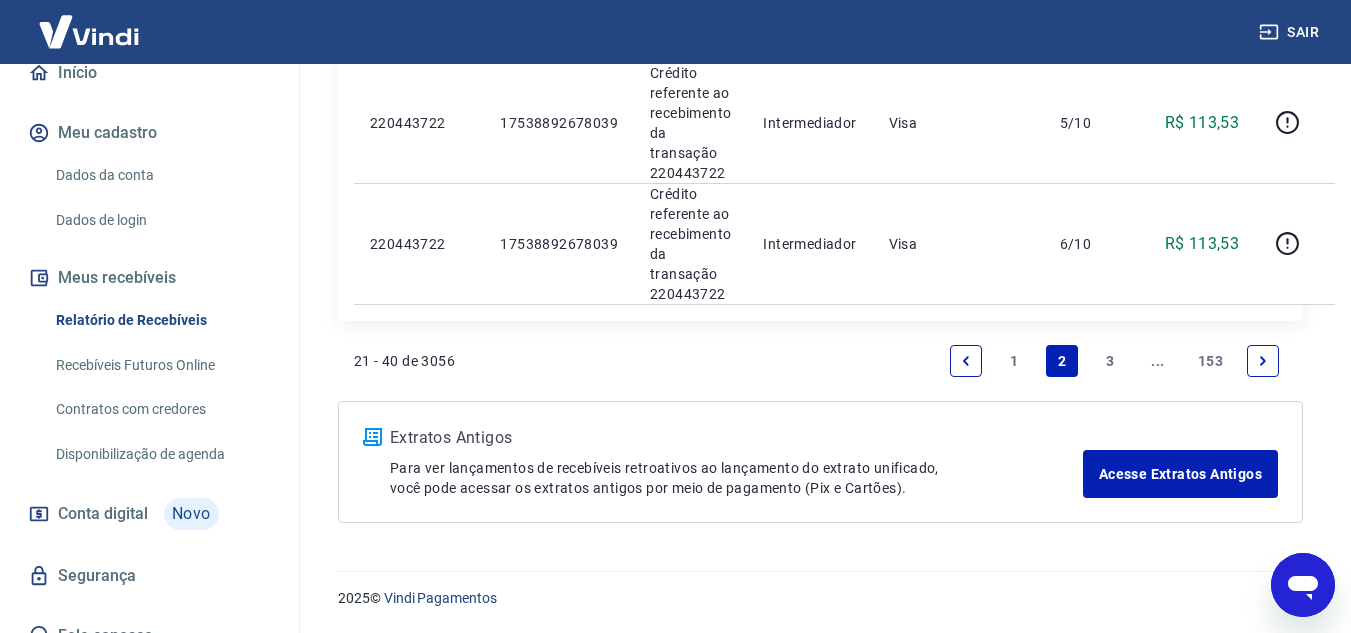 click on "1" at bounding box center [1014, 361] 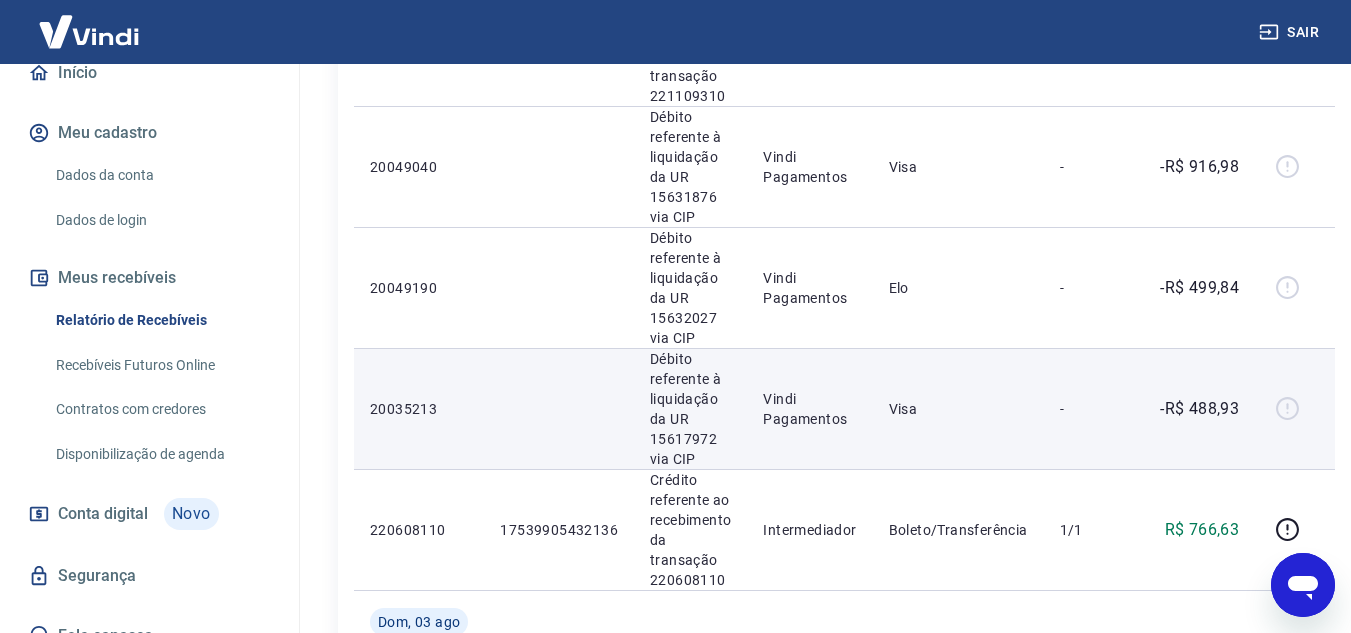 scroll, scrollTop: 1300, scrollLeft: 0, axis: vertical 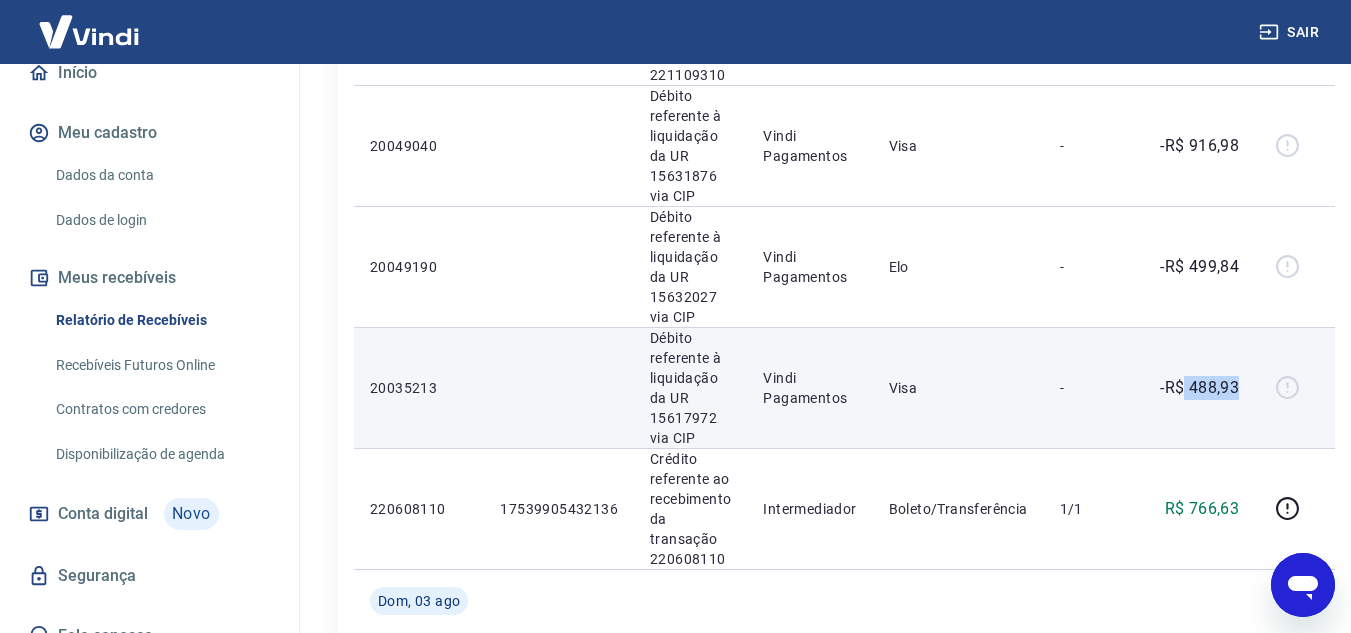 drag, startPoint x: 1234, startPoint y: 392, endPoint x: 1183, endPoint y: 381, distance: 52.17279 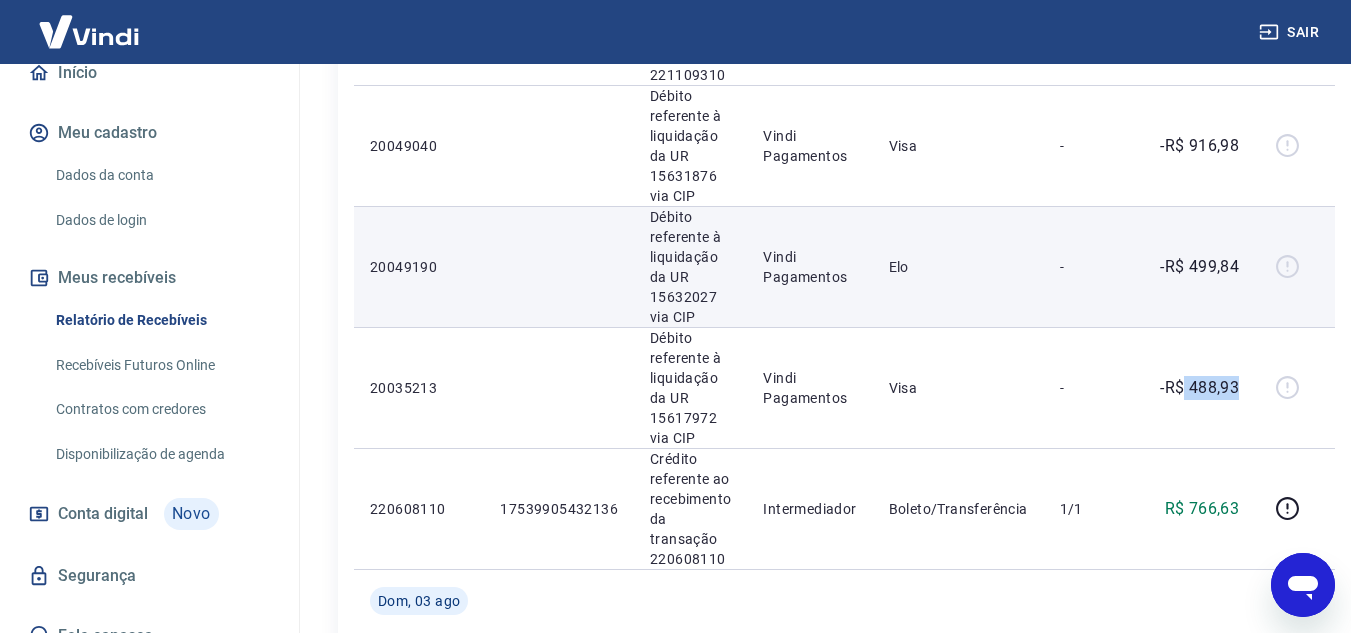 copy on "488,93" 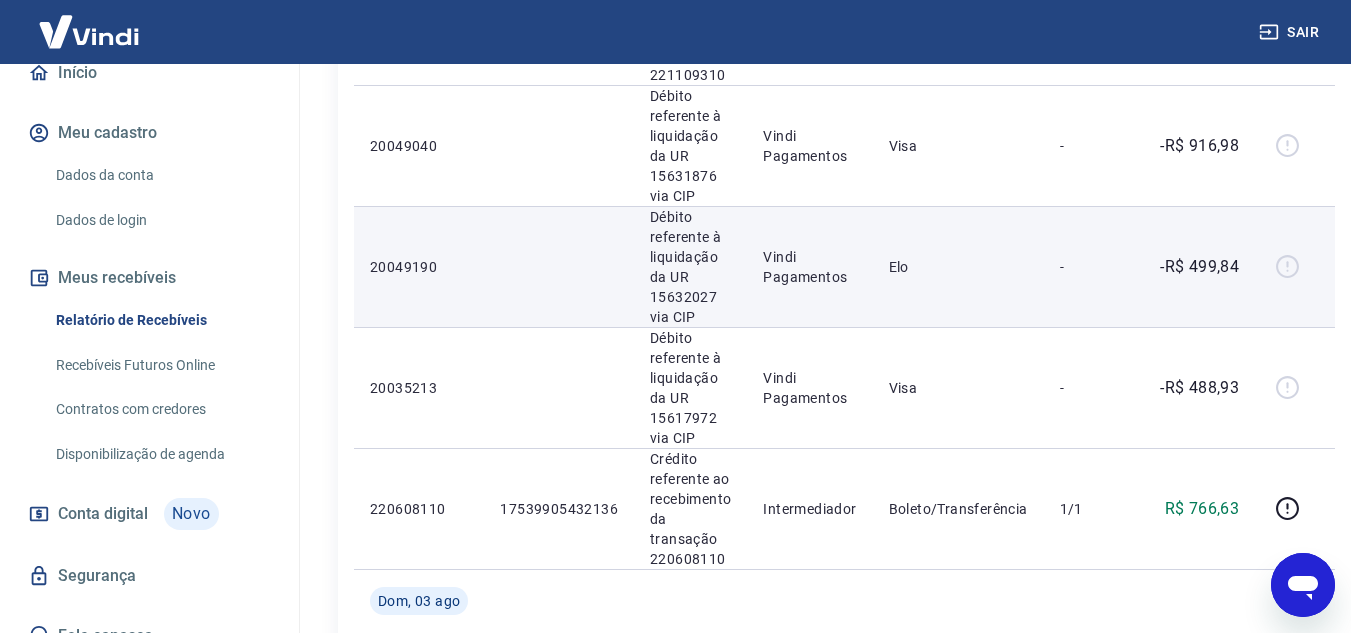 click on "Elo" at bounding box center [958, 266] 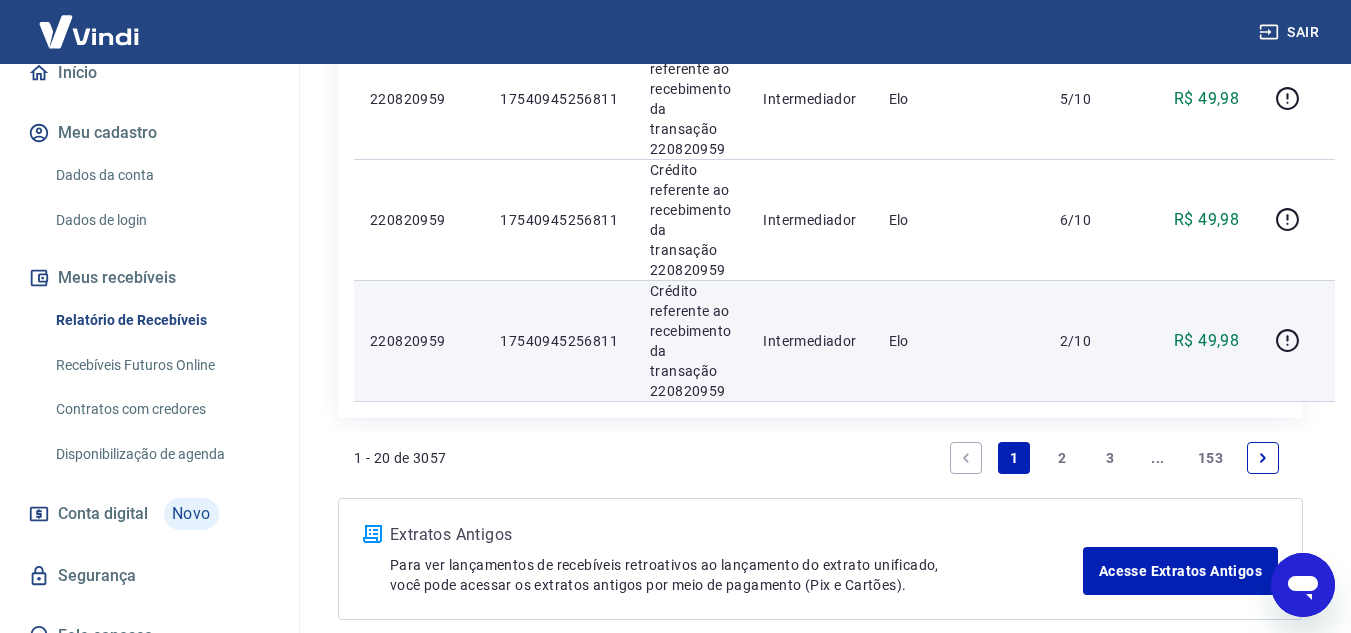 scroll, scrollTop: 2597, scrollLeft: 0, axis: vertical 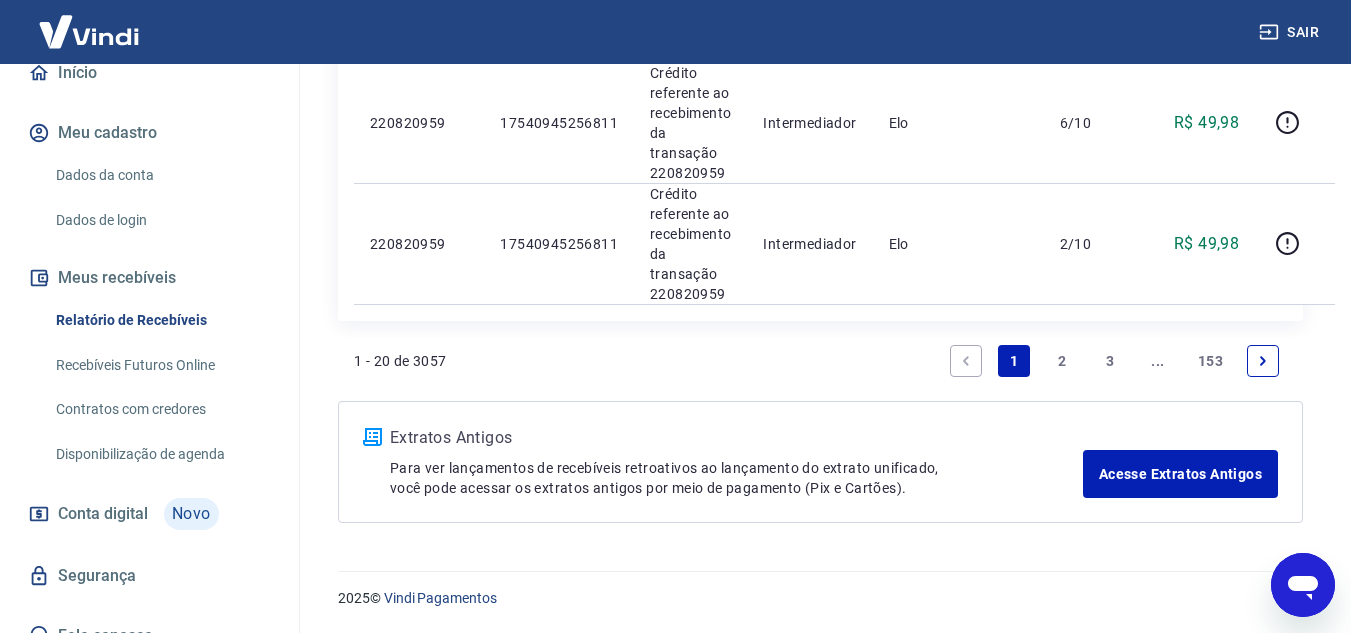 click on "2" at bounding box center (1062, 361) 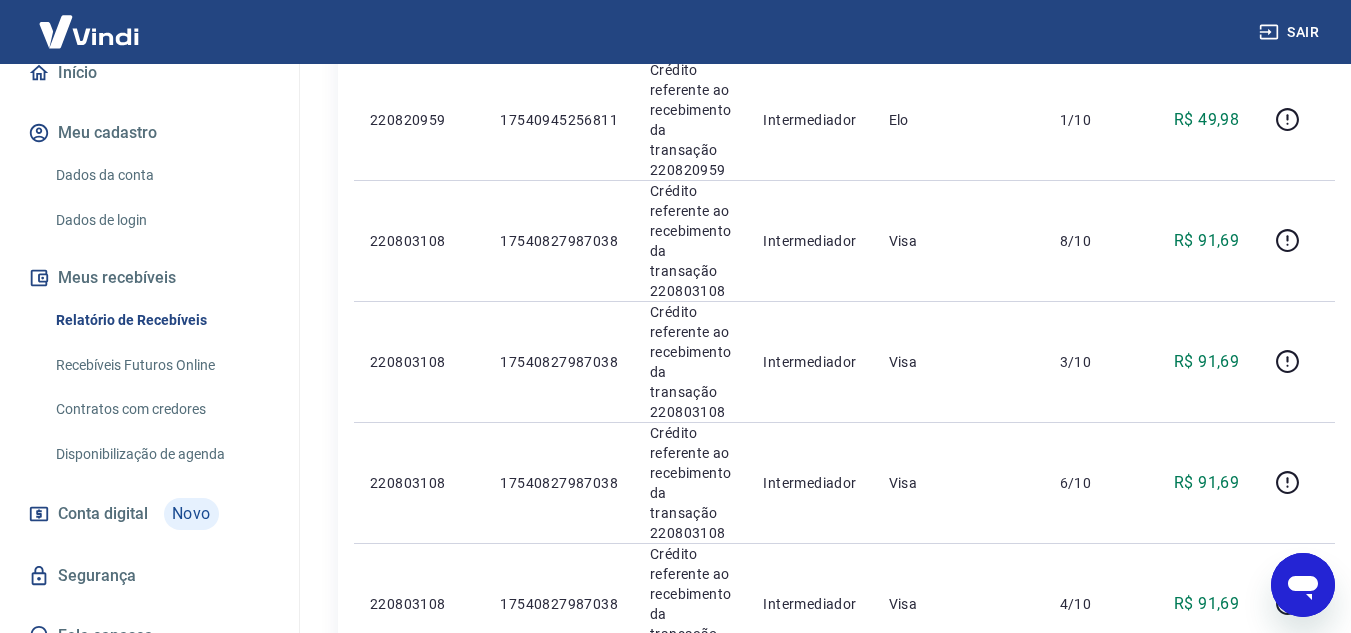 scroll, scrollTop: 500, scrollLeft: 0, axis: vertical 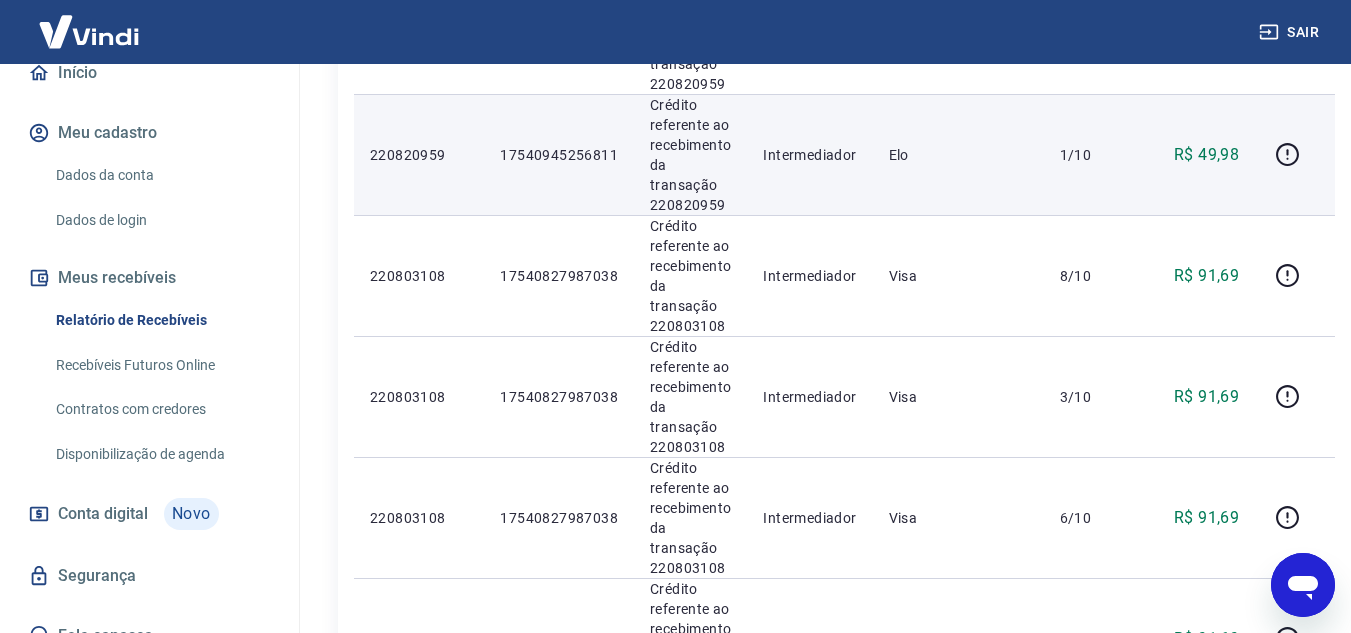 click on "Elo" at bounding box center [958, 154] 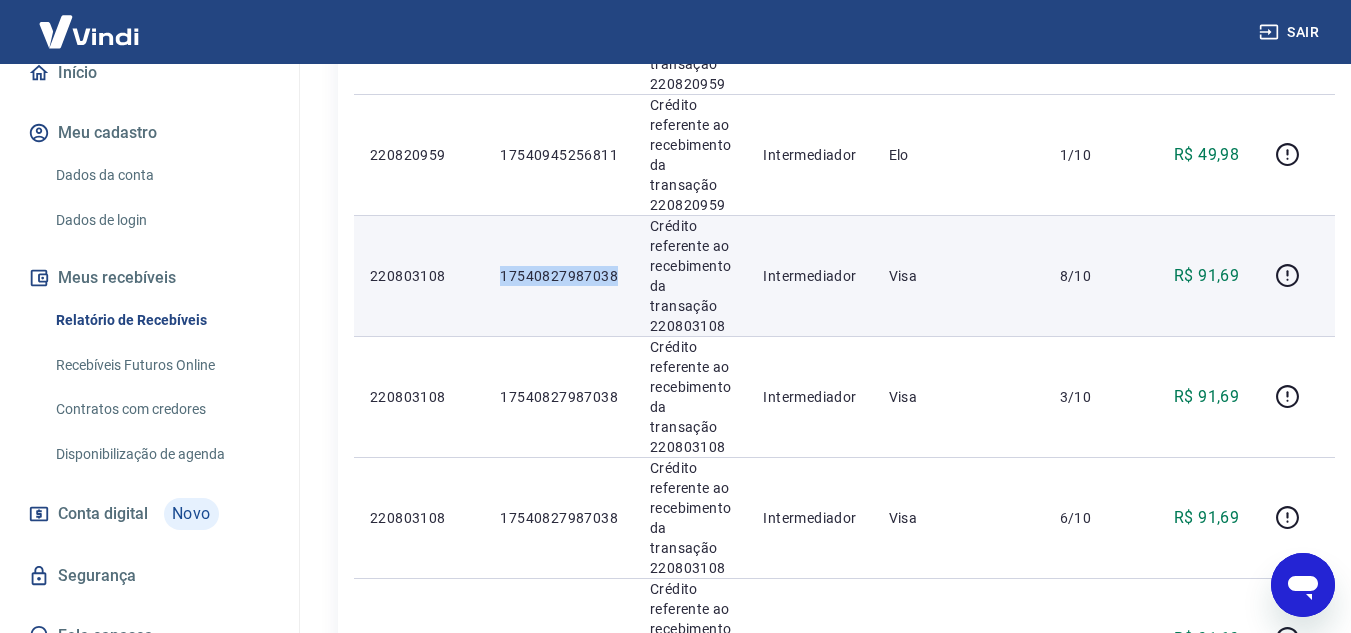 drag, startPoint x: 572, startPoint y: 274, endPoint x: 621, endPoint y: 278, distance: 49.162994 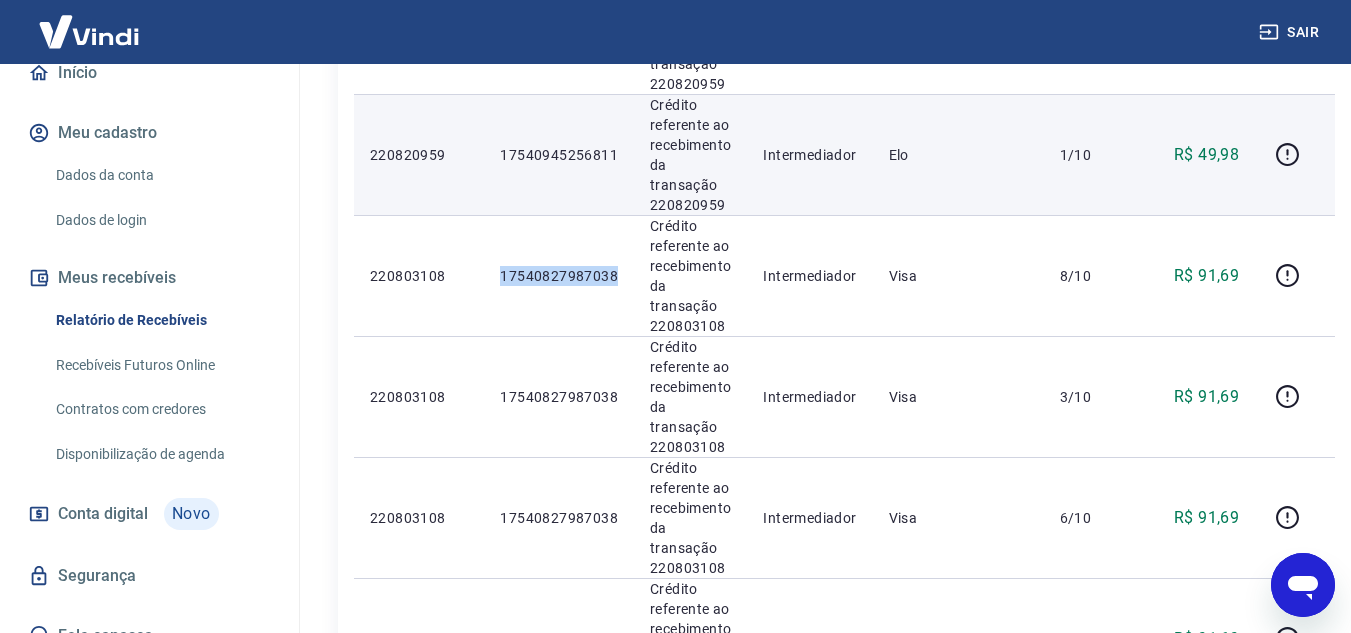 copy on "17540827987038" 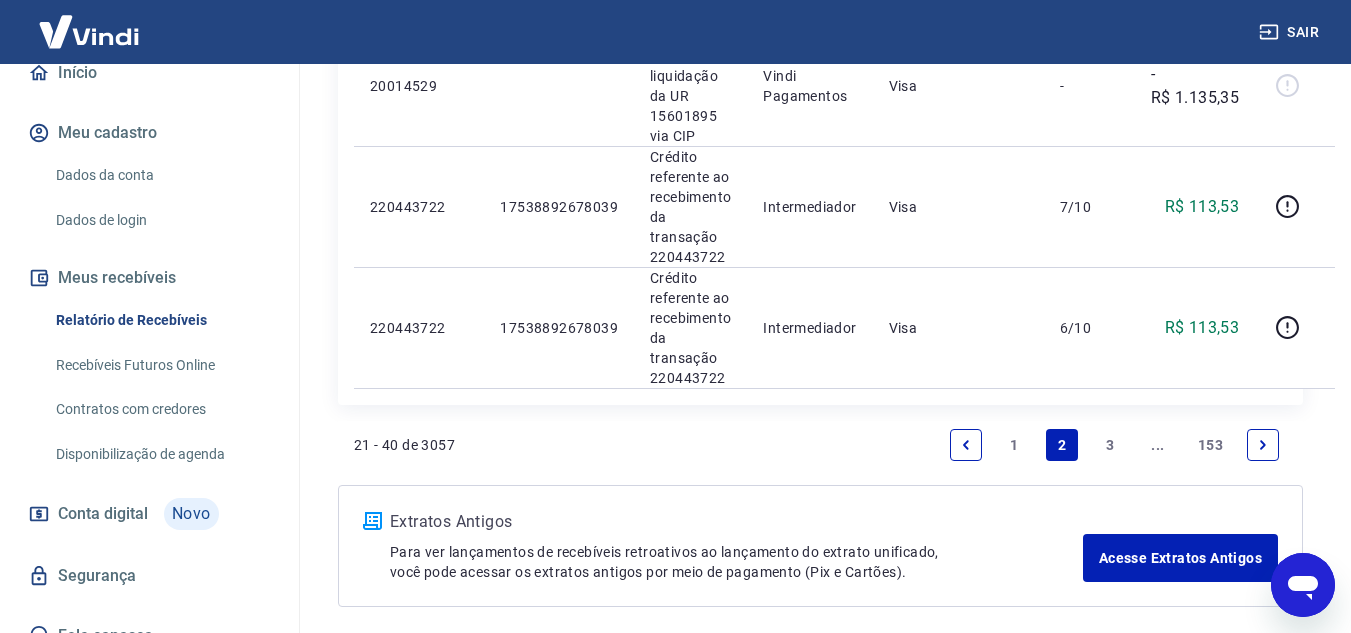 scroll, scrollTop: 2677, scrollLeft: 0, axis: vertical 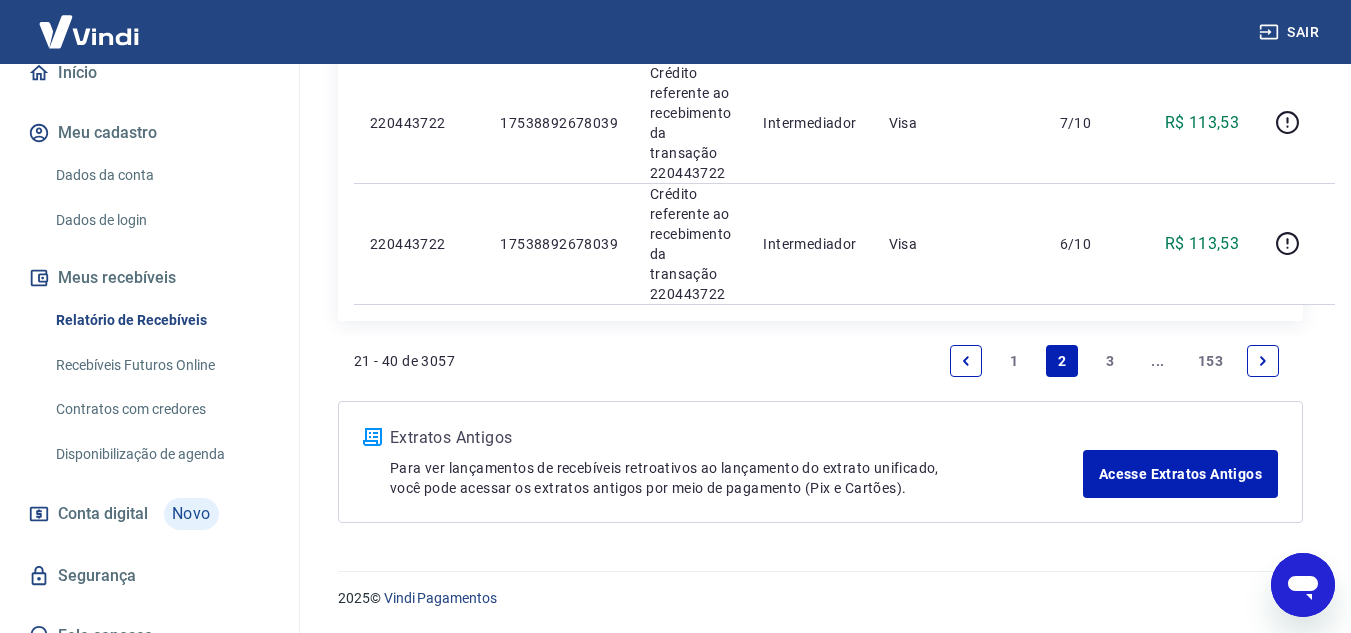 click on "1" at bounding box center (1014, 361) 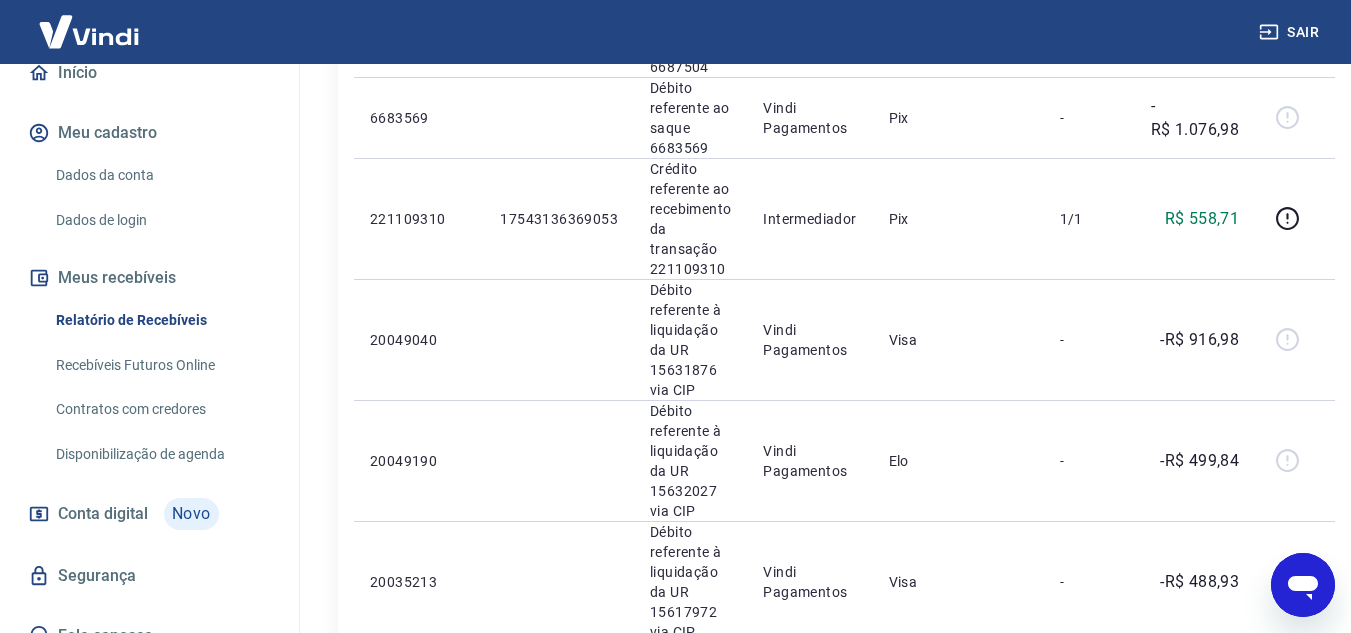scroll, scrollTop: 1200, scrollLeft: 0, axis: vertical 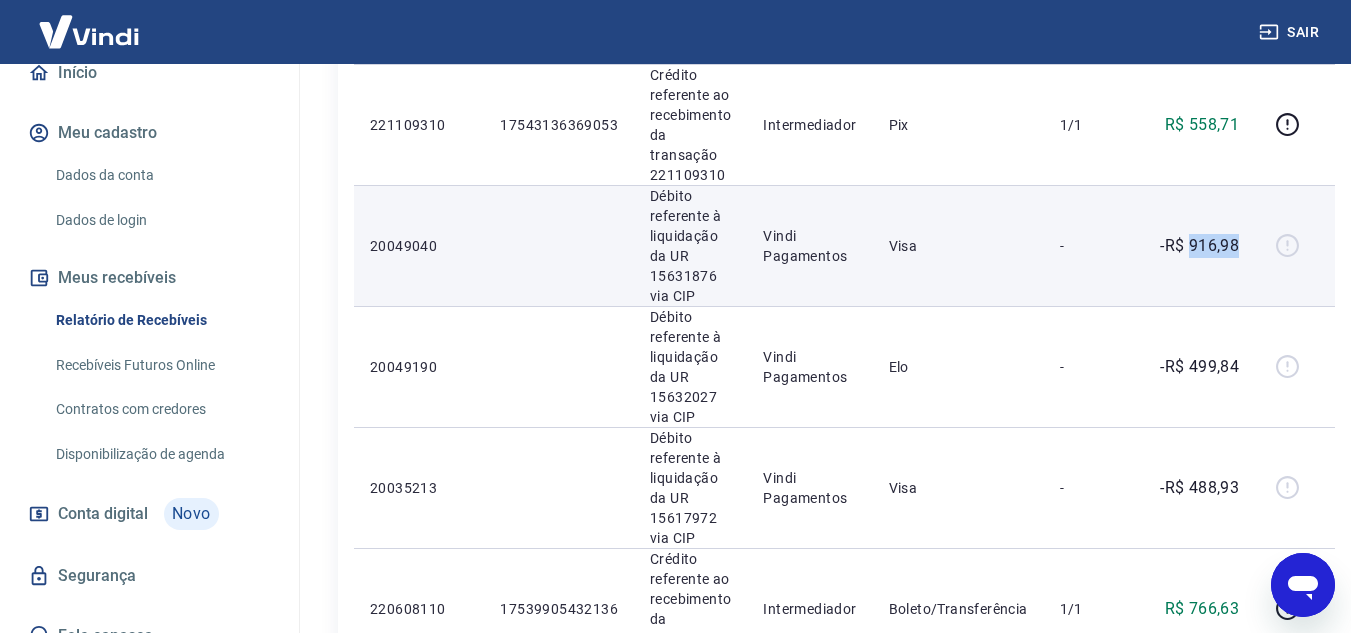 drag, startPoint x: 1239, startPoint y: 247, endPoint x: 1185, endPoint y: 251, distance: 54.147945 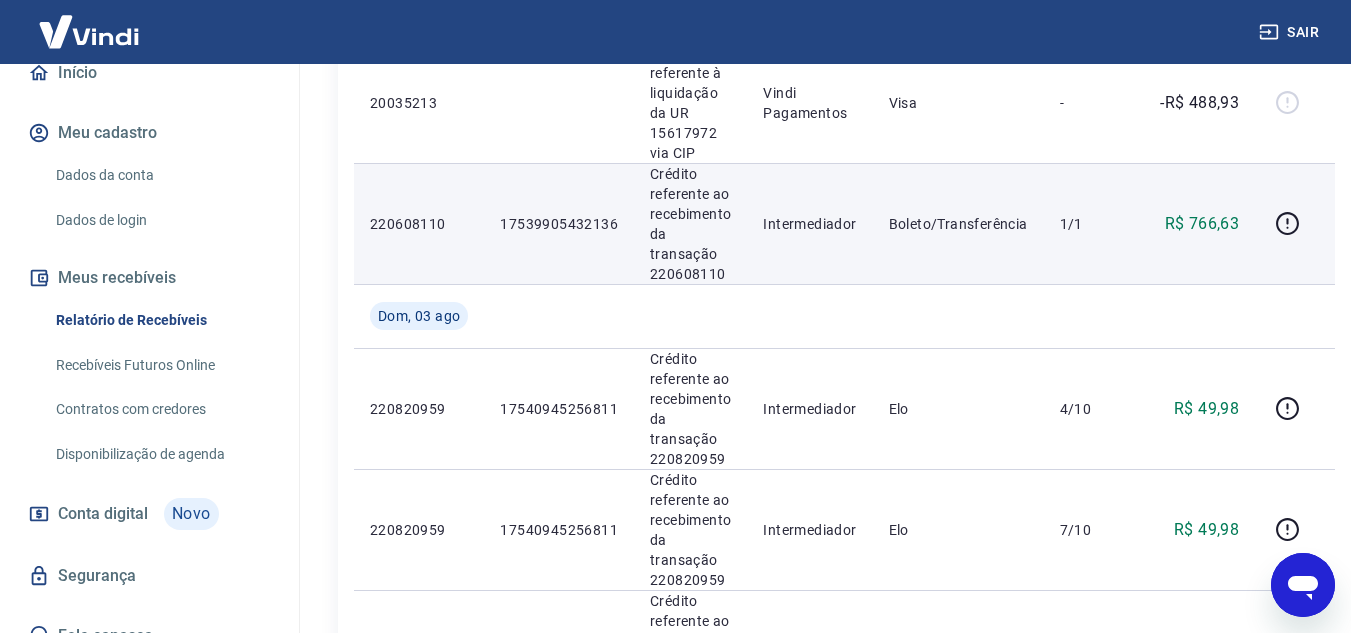 scroll, scrollTop: 1700, scrollLeft: 0, axis: vertical 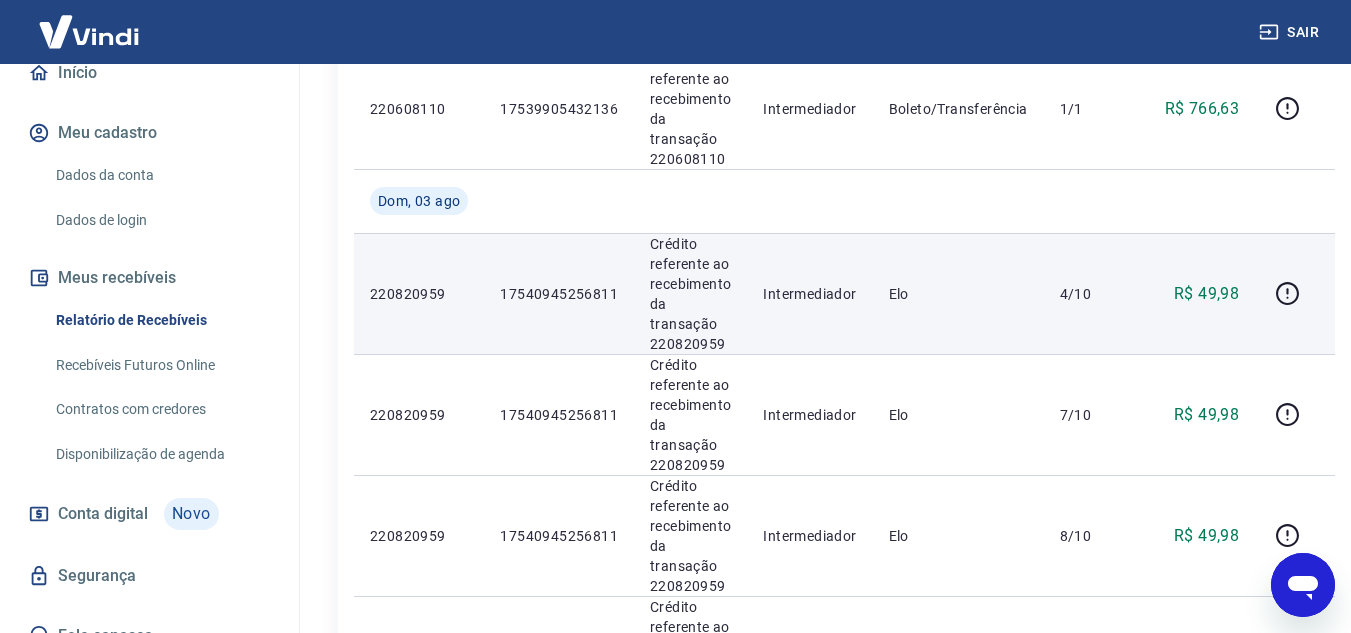click on "4/10" at bounding box center (1089, 293) 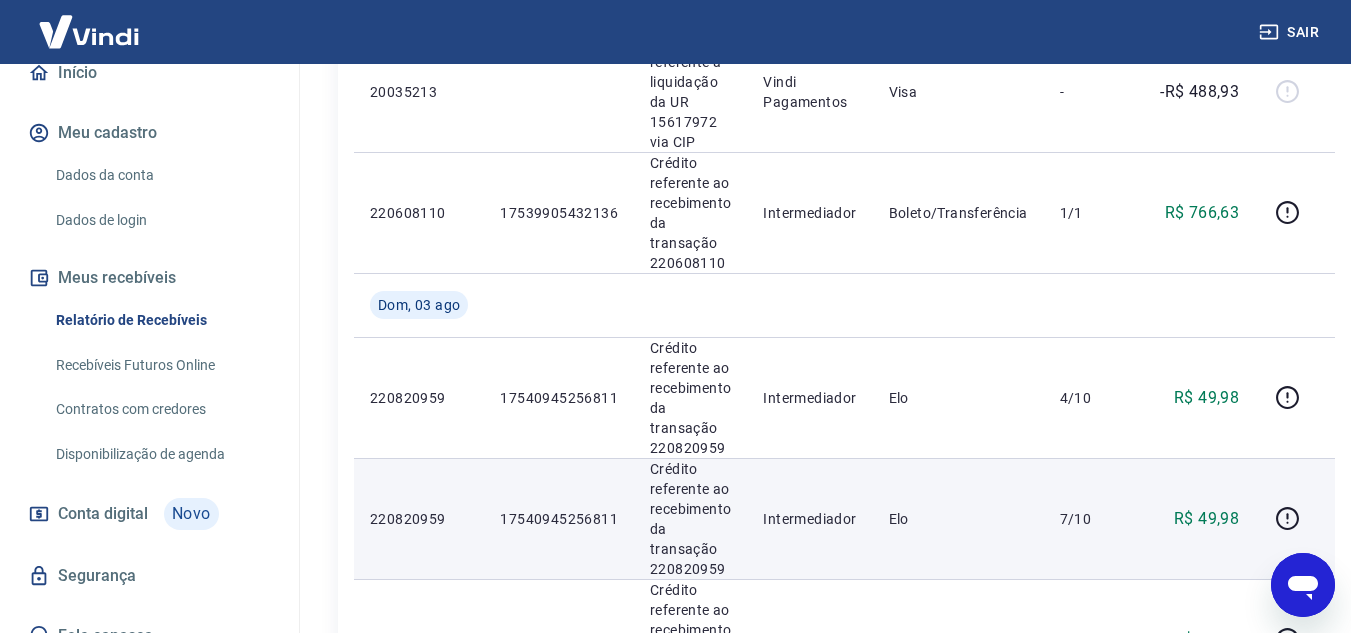 scroll, scrollTop: 1700, scrollLeft: 0, axis: vertical 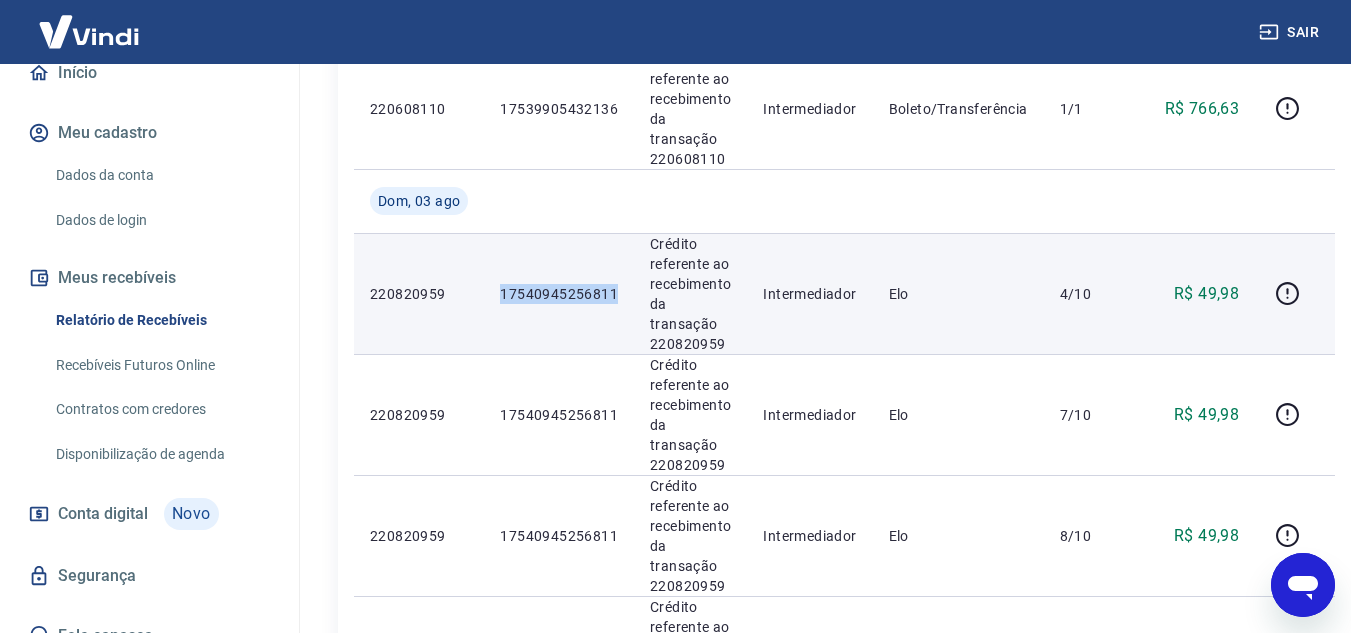 drag, startPoint x: 495, startPoint y: 289, endPoint x: 618, endPoint y: 299, distance: 123.40584 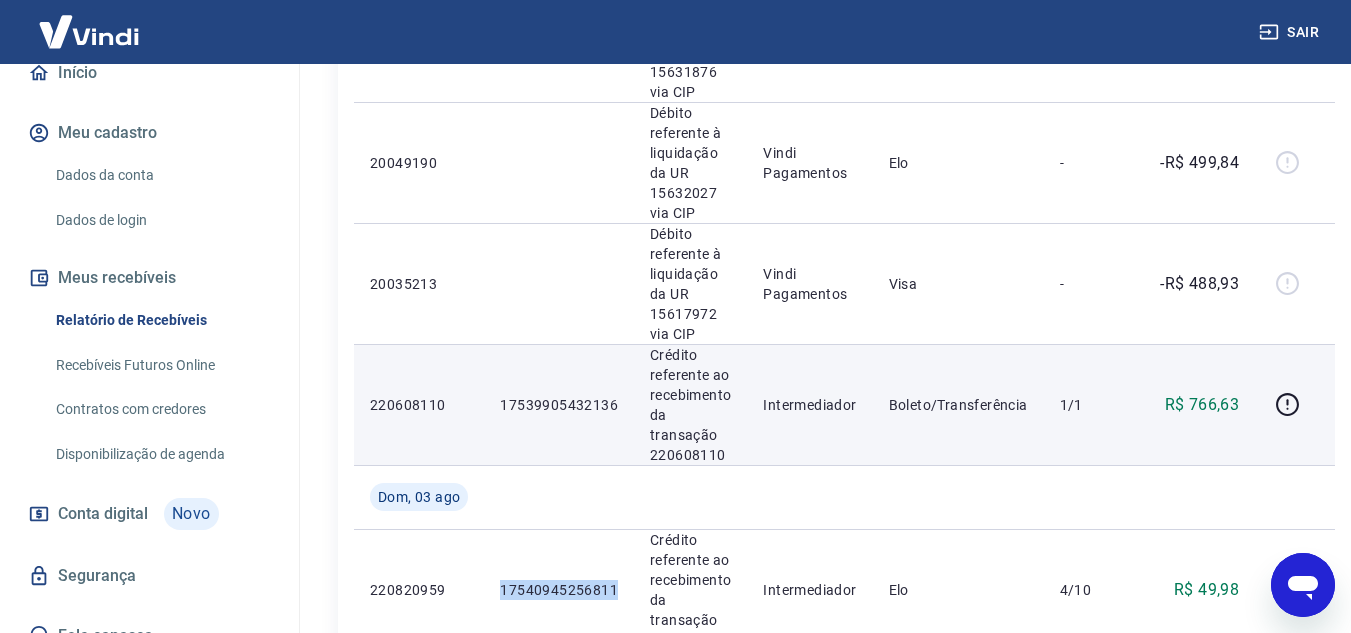 scroll, scrollTop: 1300, scrollLeft: 0, axis: vertical 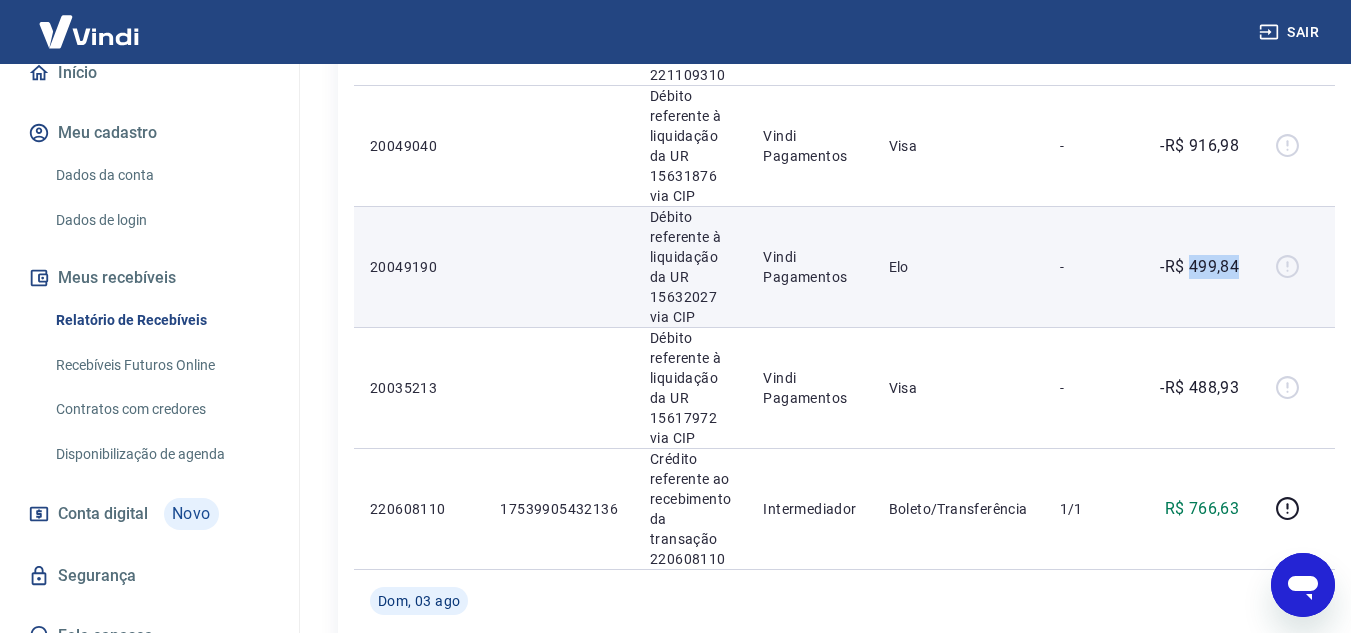 drag, startPoint x: 1239, startPoint y: 269, endPoint x: 1189, endPoint y: 253, distance: 52.49762 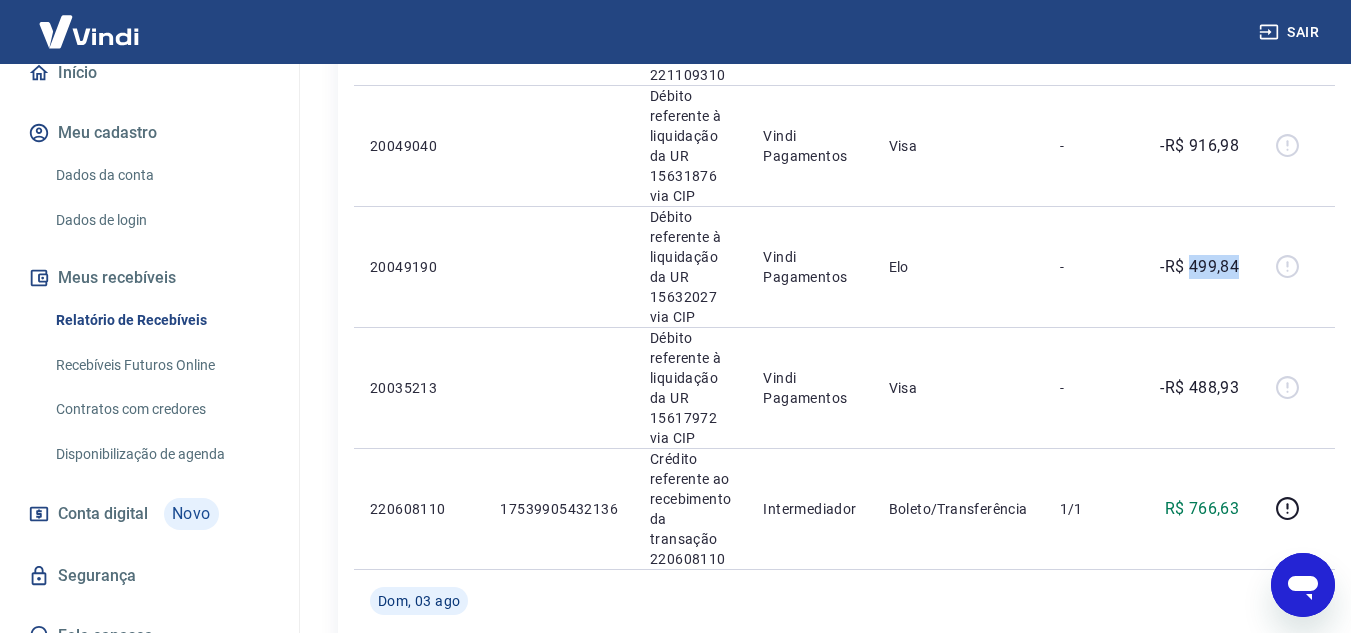 copy on "499,84" 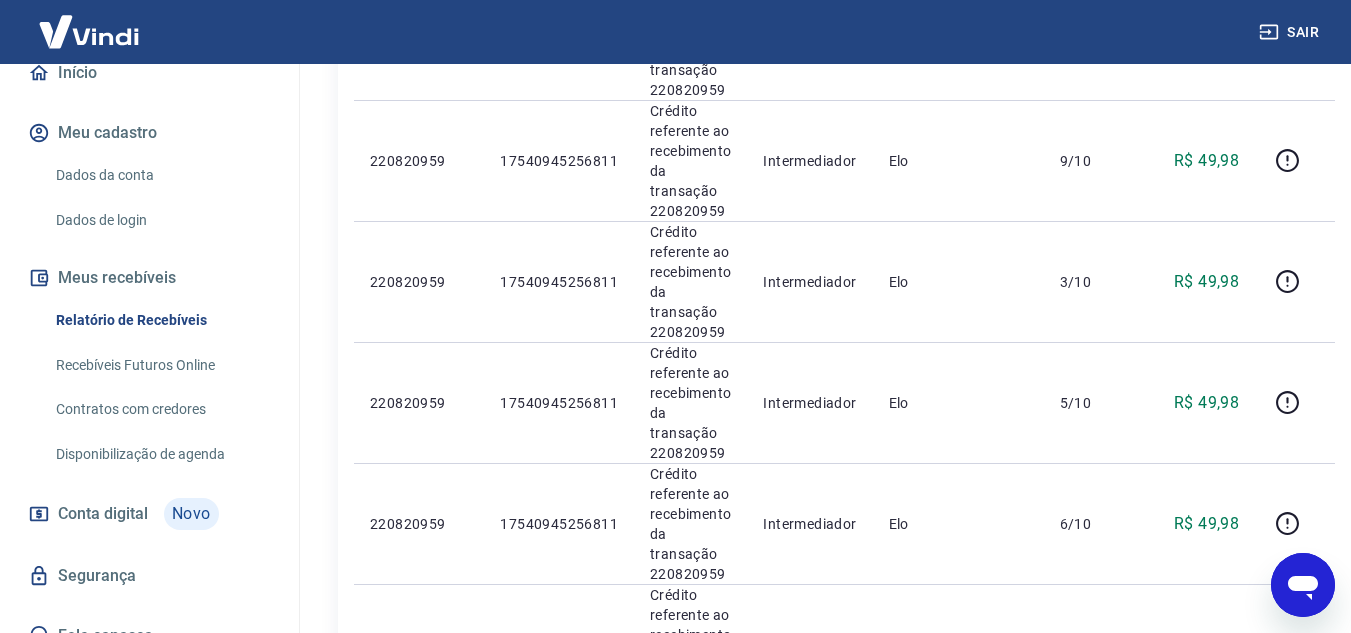 scroll, scrollTop: 2500, scrollLeft: 0, axis: vertical 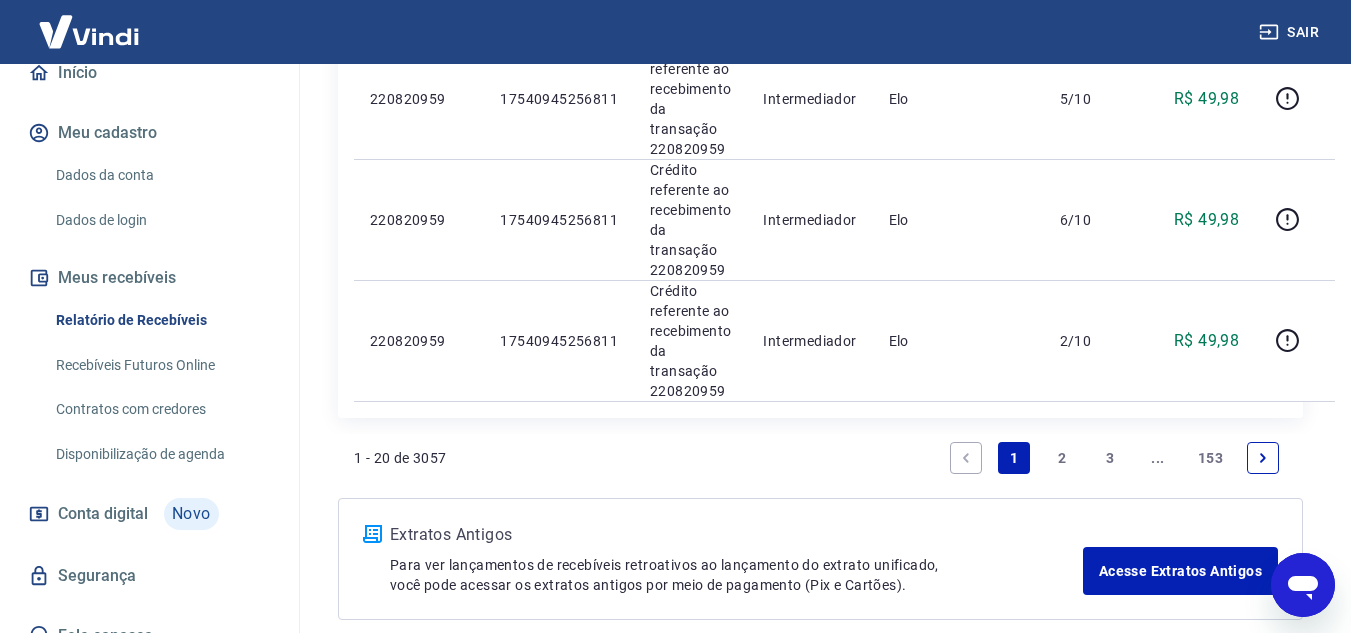 click on "2" at bounding box center [1062, 458] 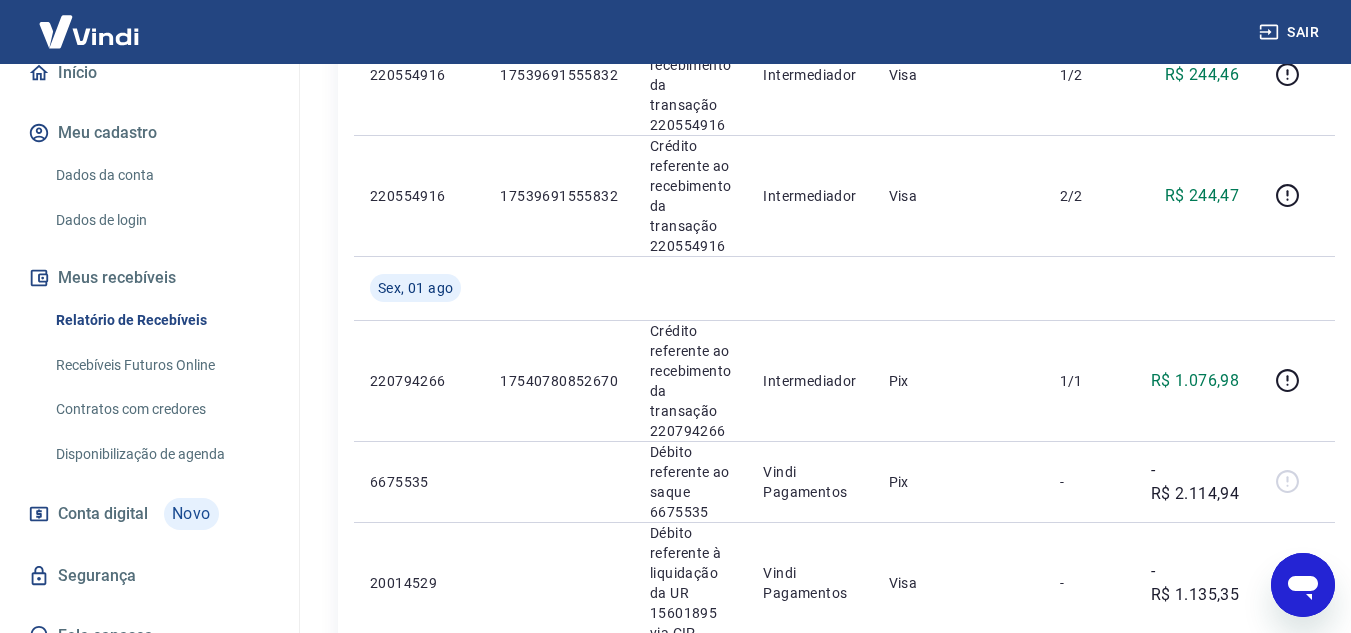 scroll, scrollTop: 2100, scrollLeft: 0, axis: vertical 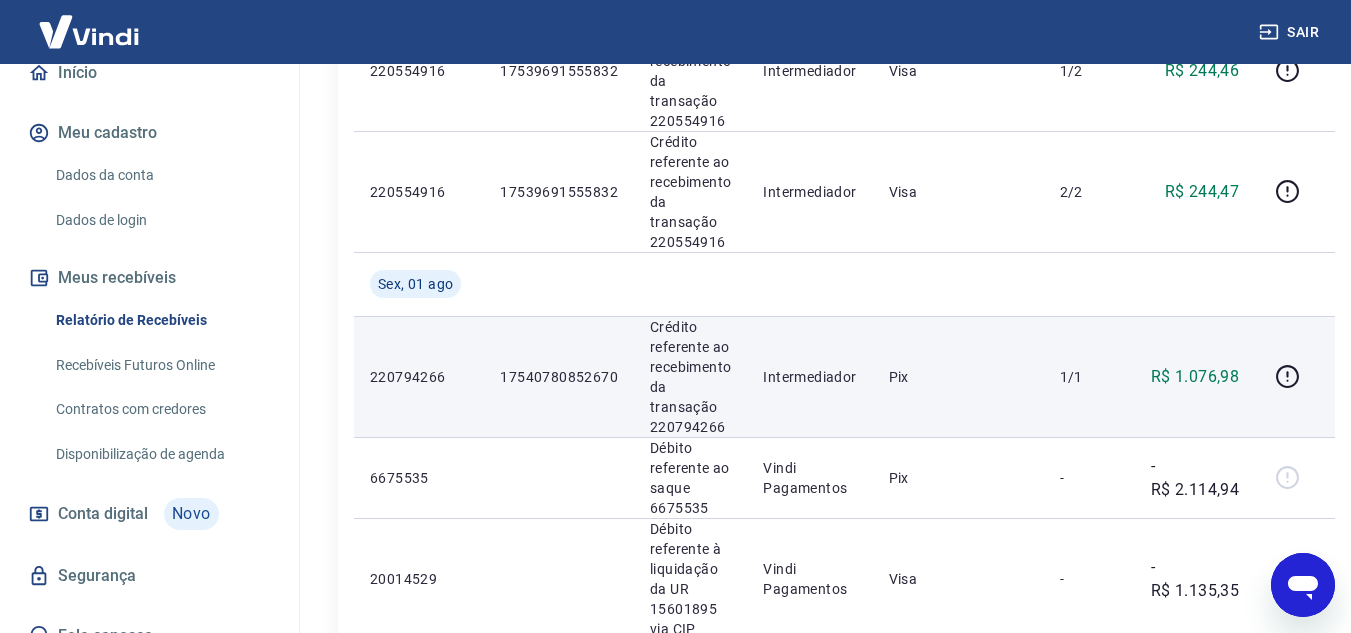 click on "17540780852670" at bounding box center [559, 376] 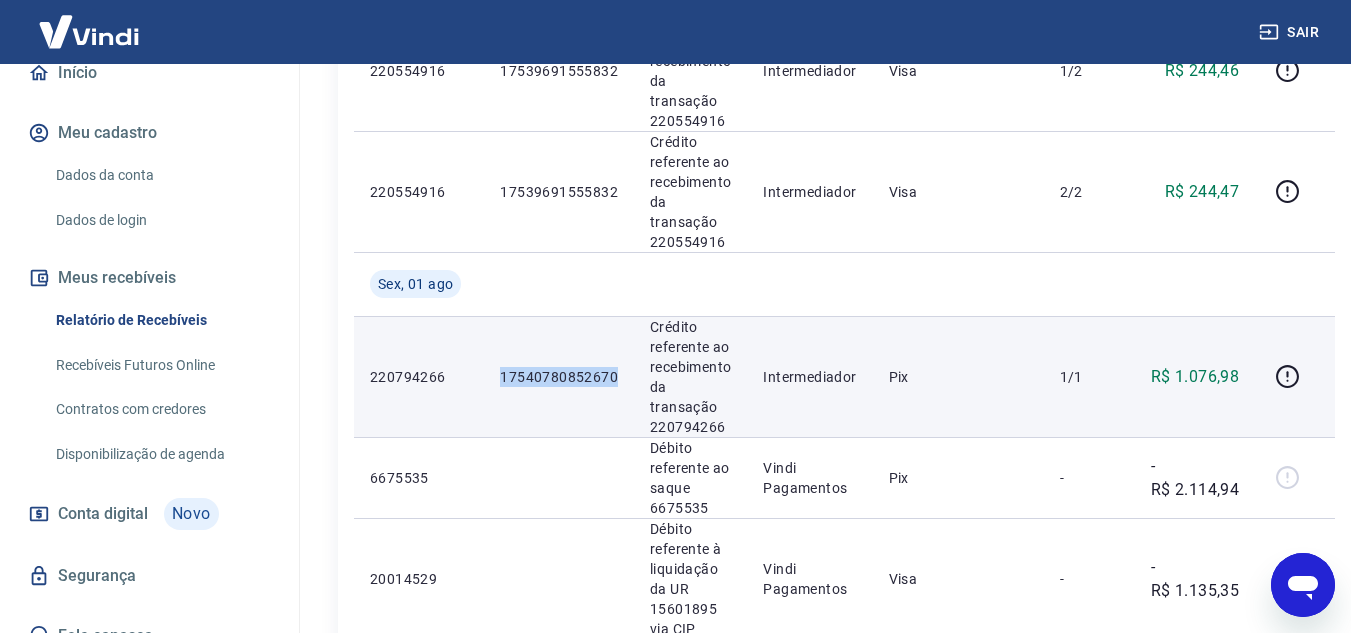 drag, startPoint x: 582, startPoint y: 386, endPoint x: 623, endPoint y: 380, distance: 41.4367 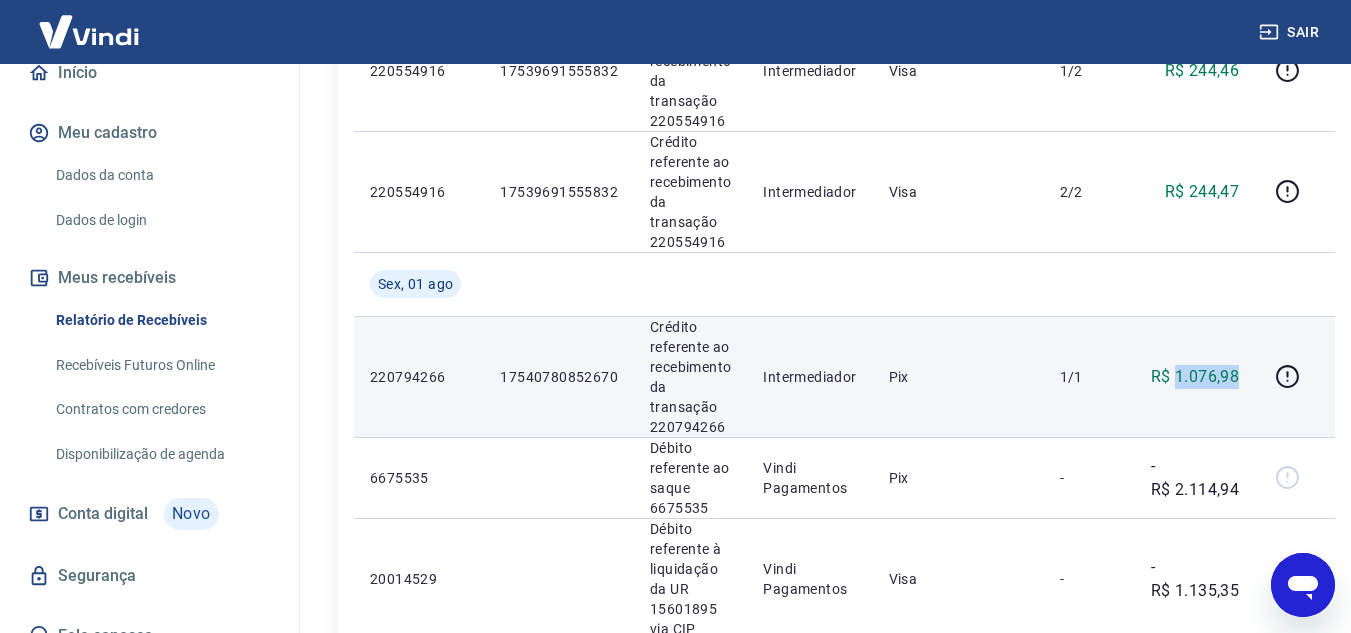 drag, startPoint x: 1232, startPoint y: 372, endPoint x: 1172, endPoint y: 377, distance: 60.207973 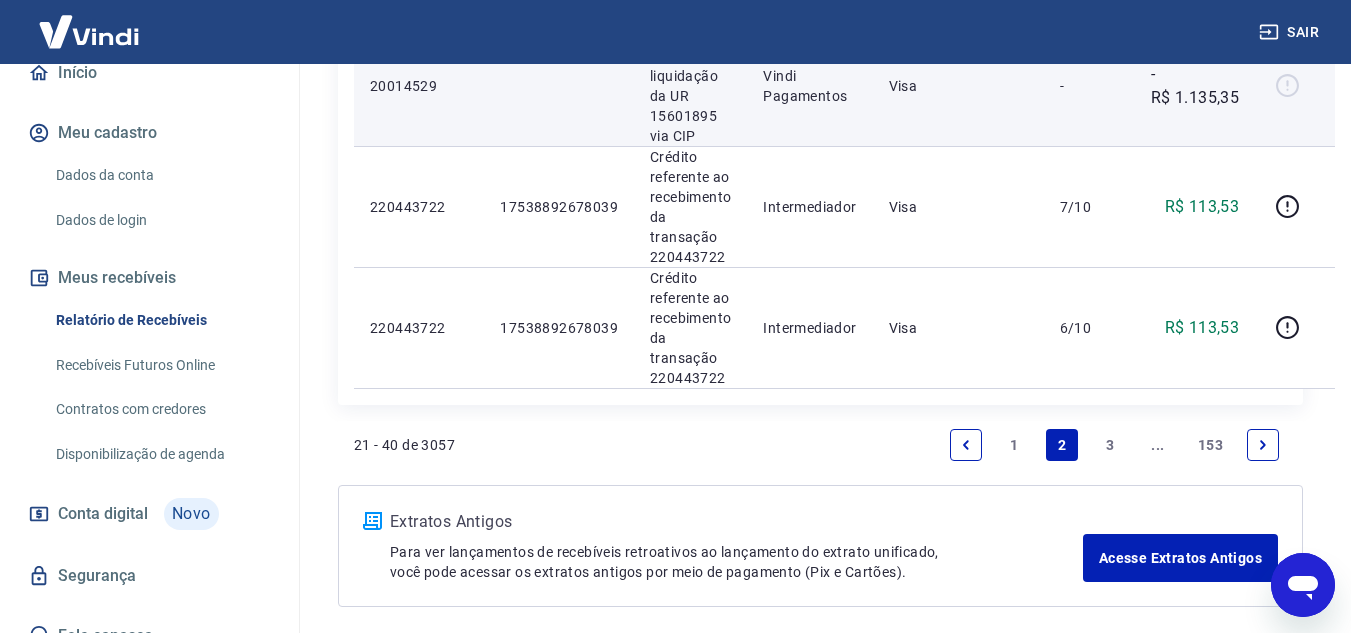 scroll, scrollTop: 2677, scrollLeft: 0, axis: vertical 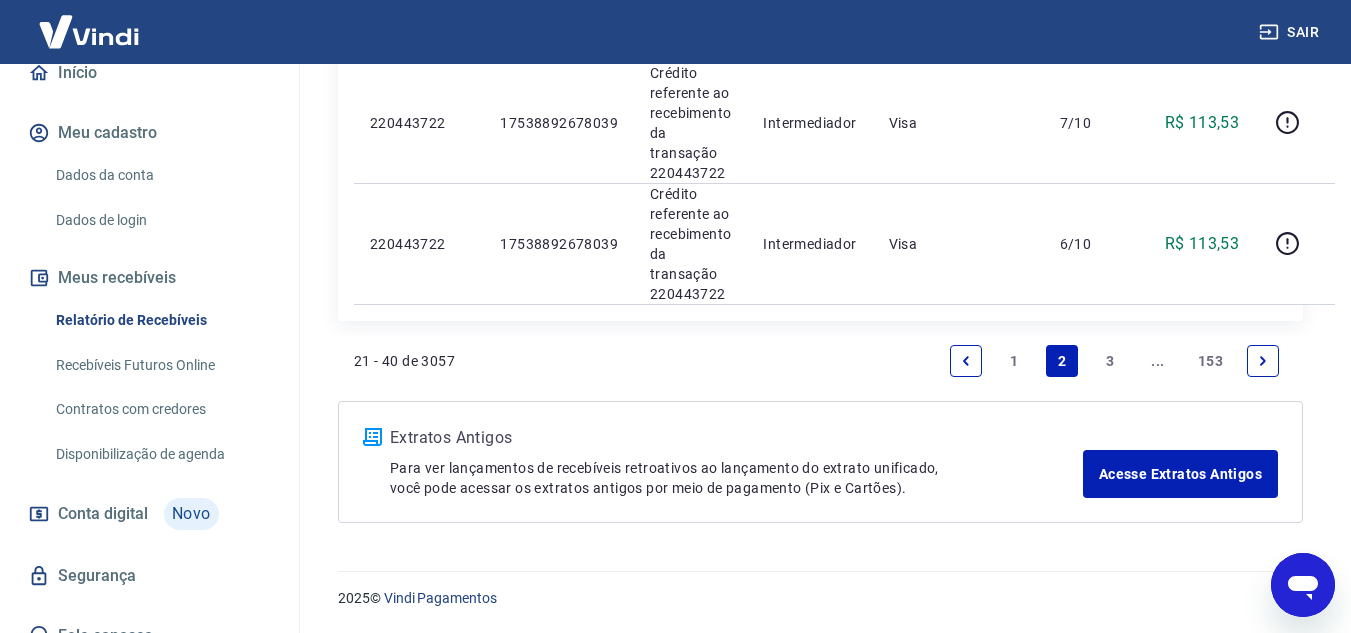 drag, startPoint x: 1010, startPoint y: 364, endPoint x: 1162, endPoint y: 251, distance: 189.40169 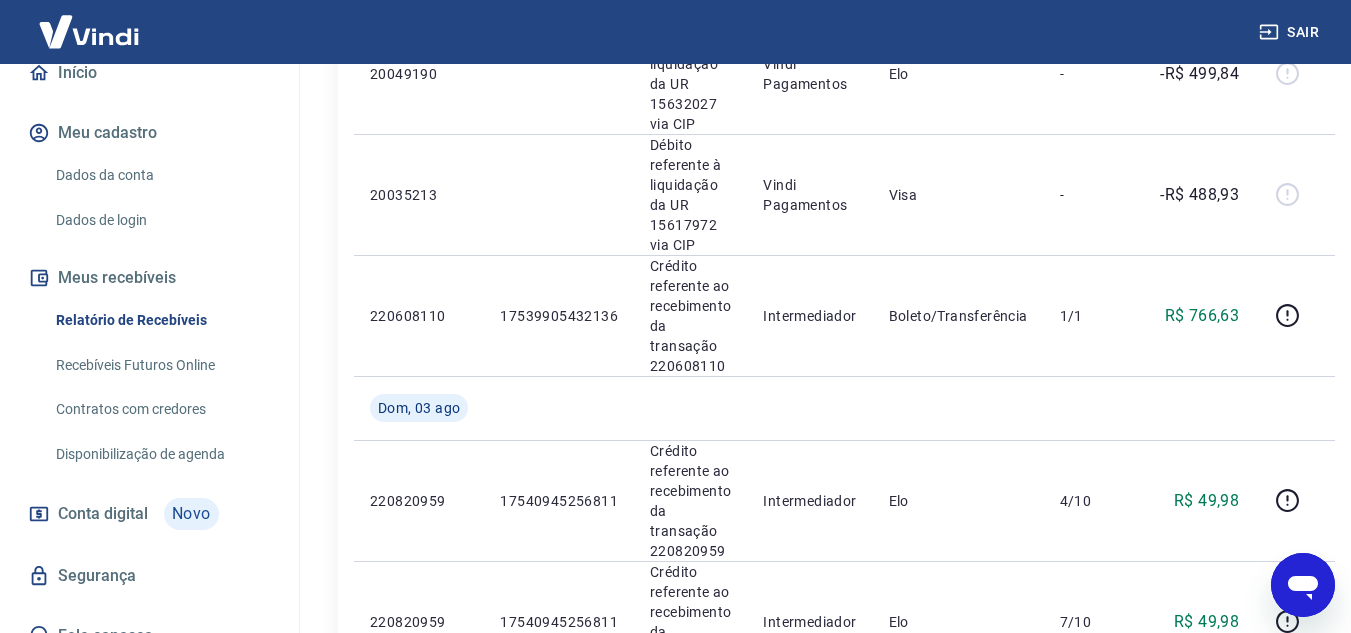 scroll, scrollTop: 1497, scrollLeft: 0, axis: vertical 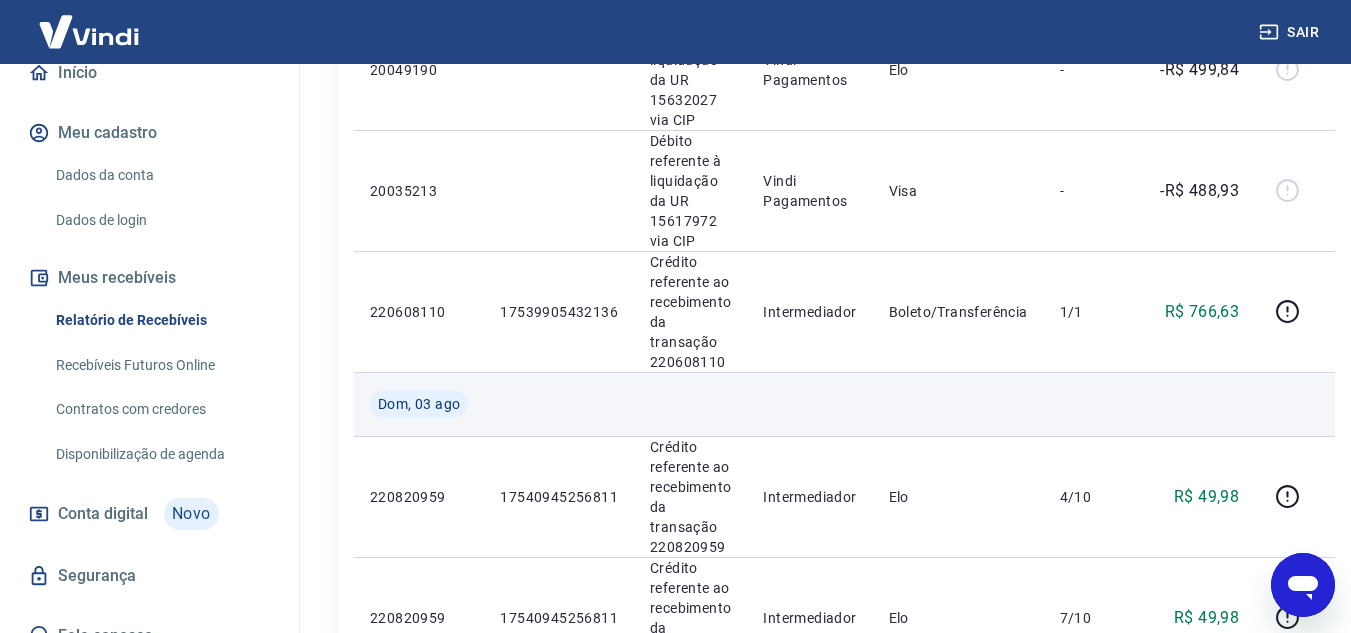 click at bounding box center (1089, 404) 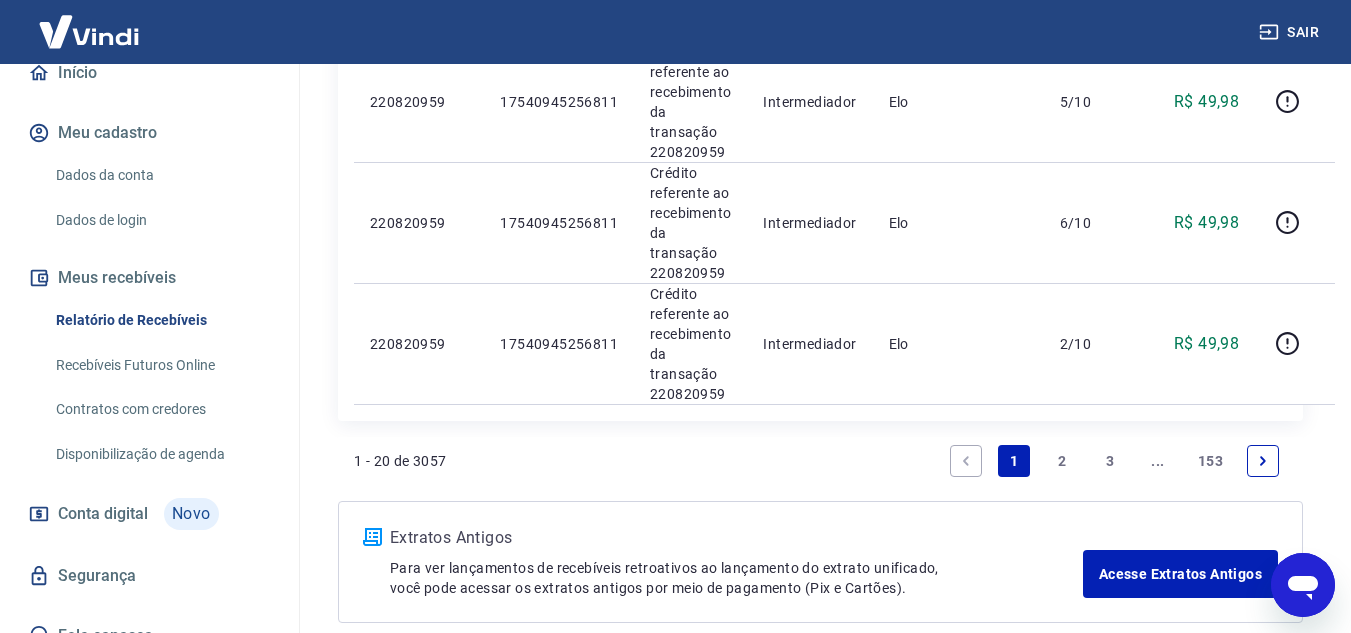 scroll, scrollTop: 2597, scrollLeft: 0, axis: vertical 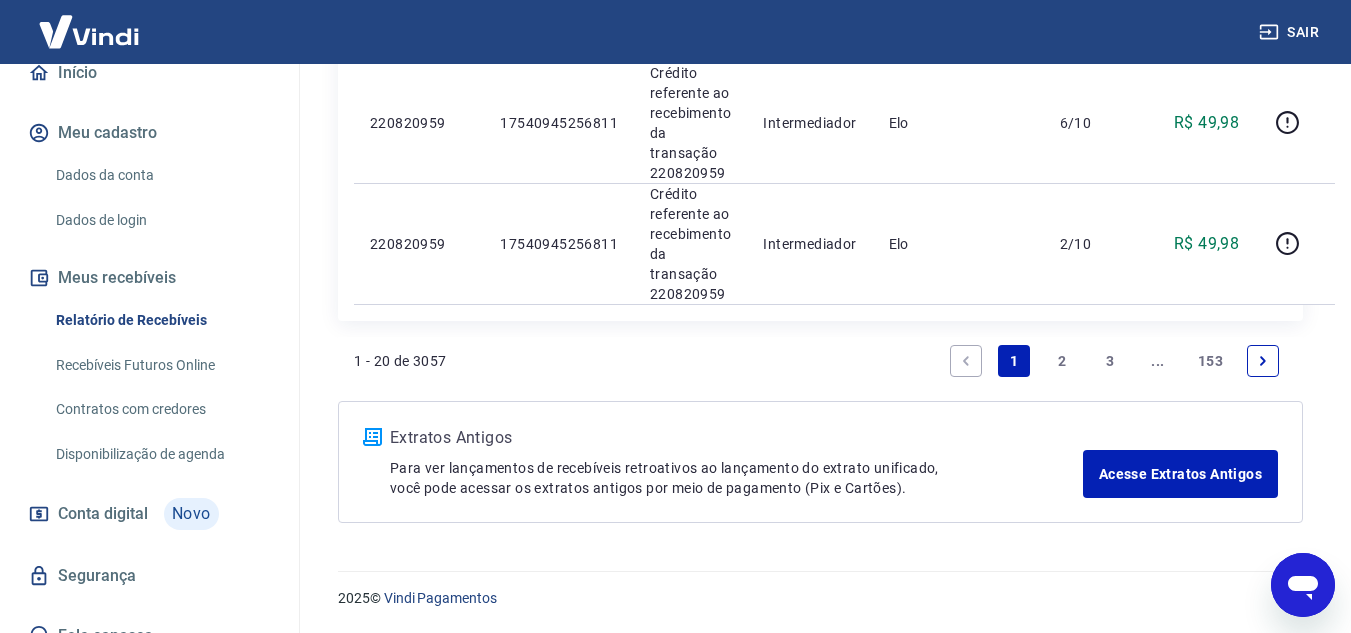 click on "2" at bounding box center (1062, 361) 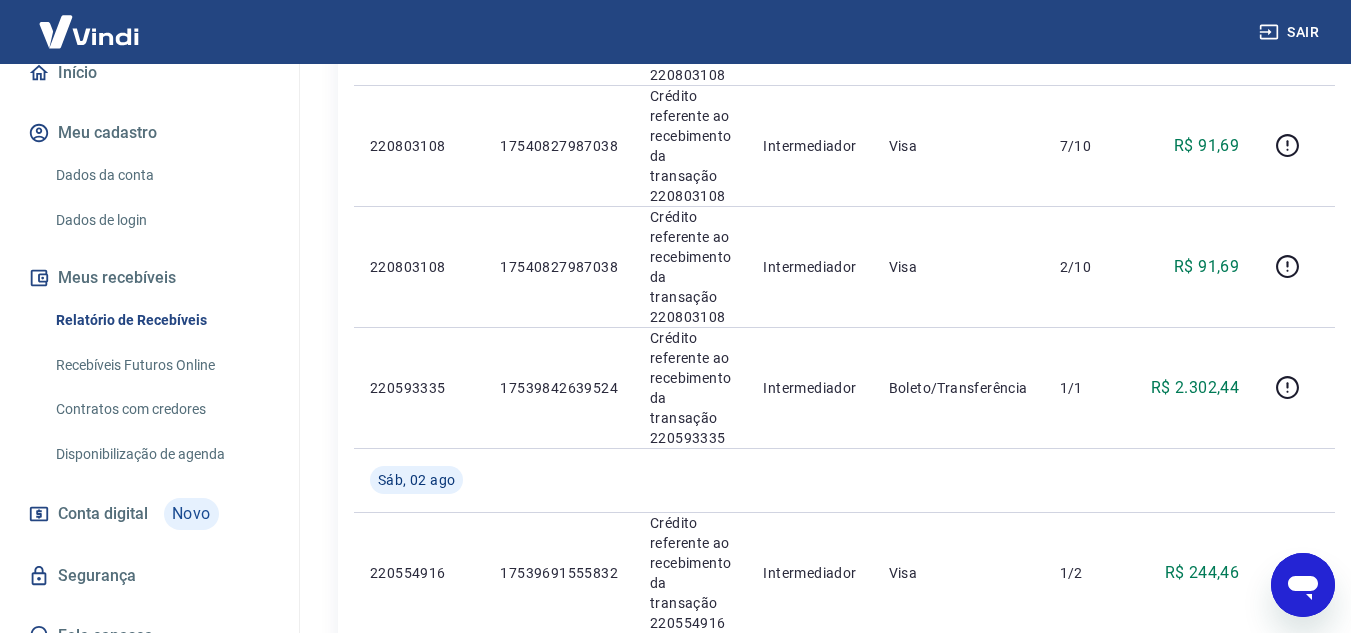 scroll, scrollTop: 1700, scrollLeft: 0, axis: vertical 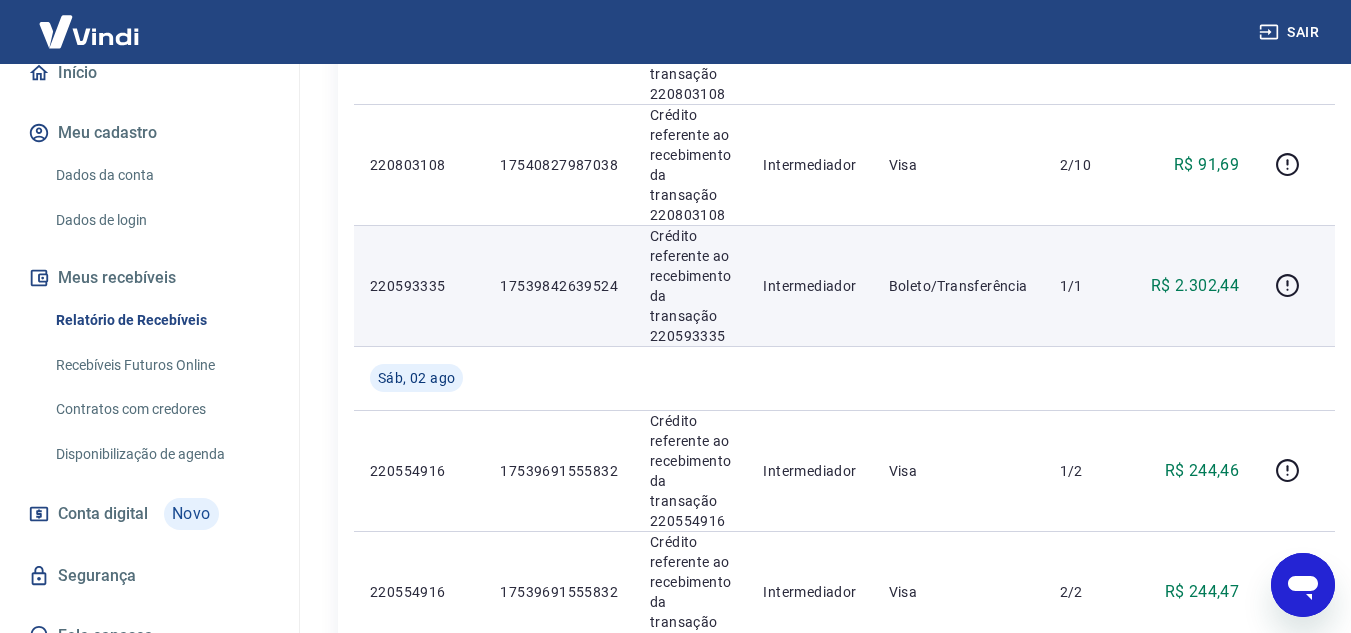 drag, startPoint x: 927, startPoint y: 318, endPoint x: 914, endPoint y: 323, distance: 13.928389 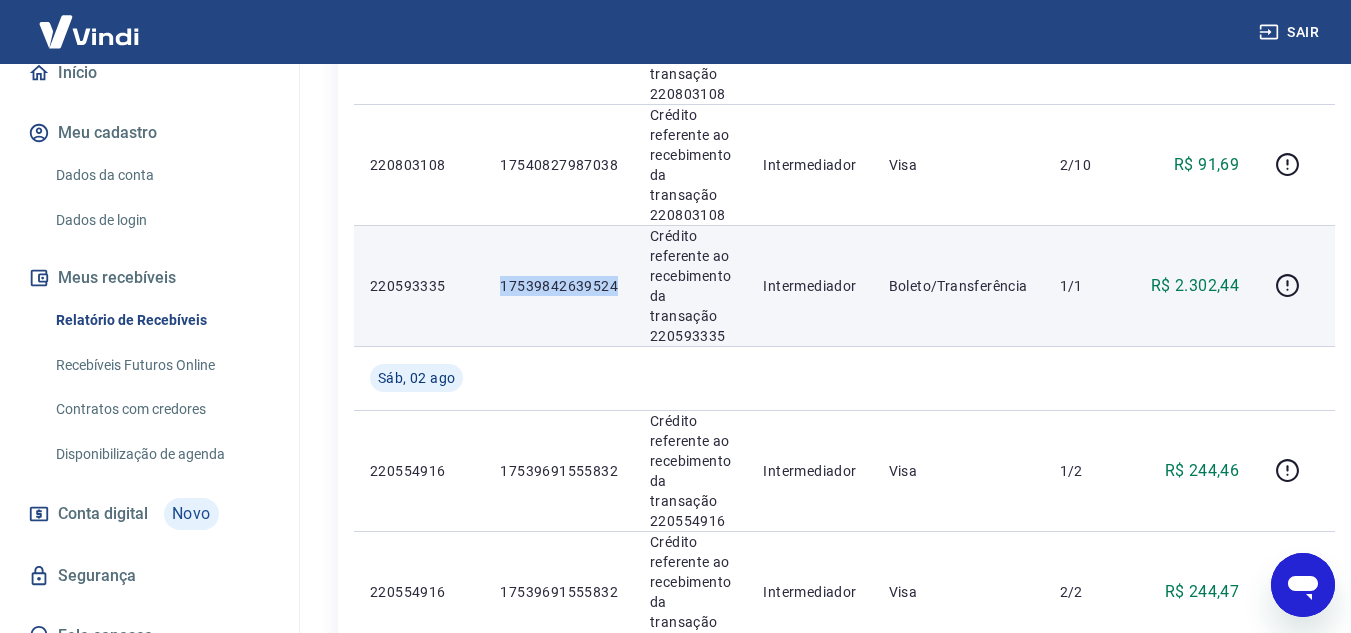 drag, startPoint x: 620, startPoint y: 284, endPoint x: 487, endPoint y: 280, distance: 133.06013 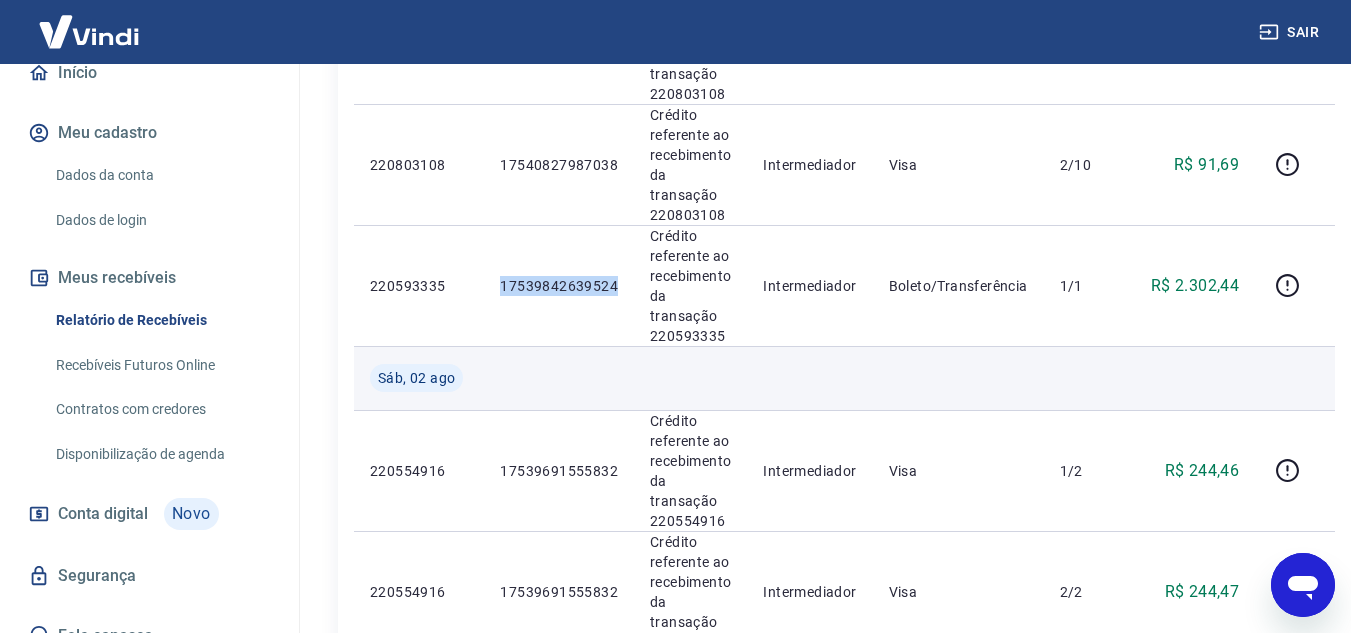 copy on "17539842639524" 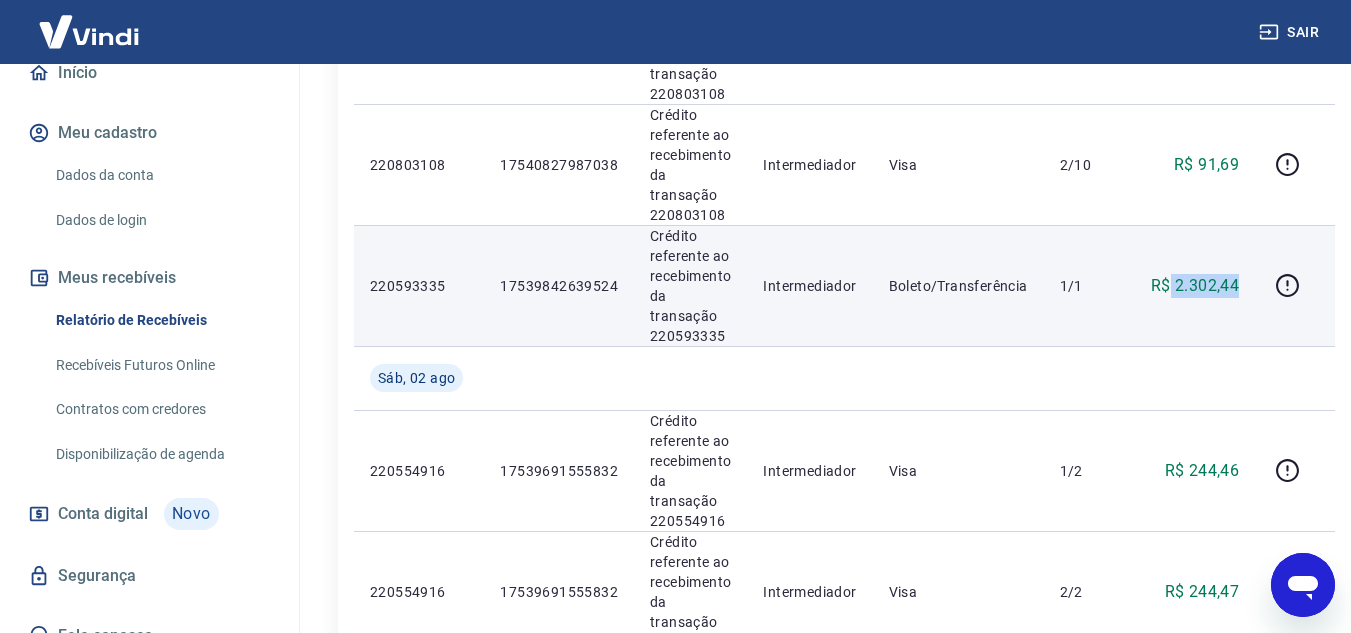 drag, startPoint x: 1243, startPoint y: 282, endPoint x: 1168, endPoint y: 289, distance: 75.32596 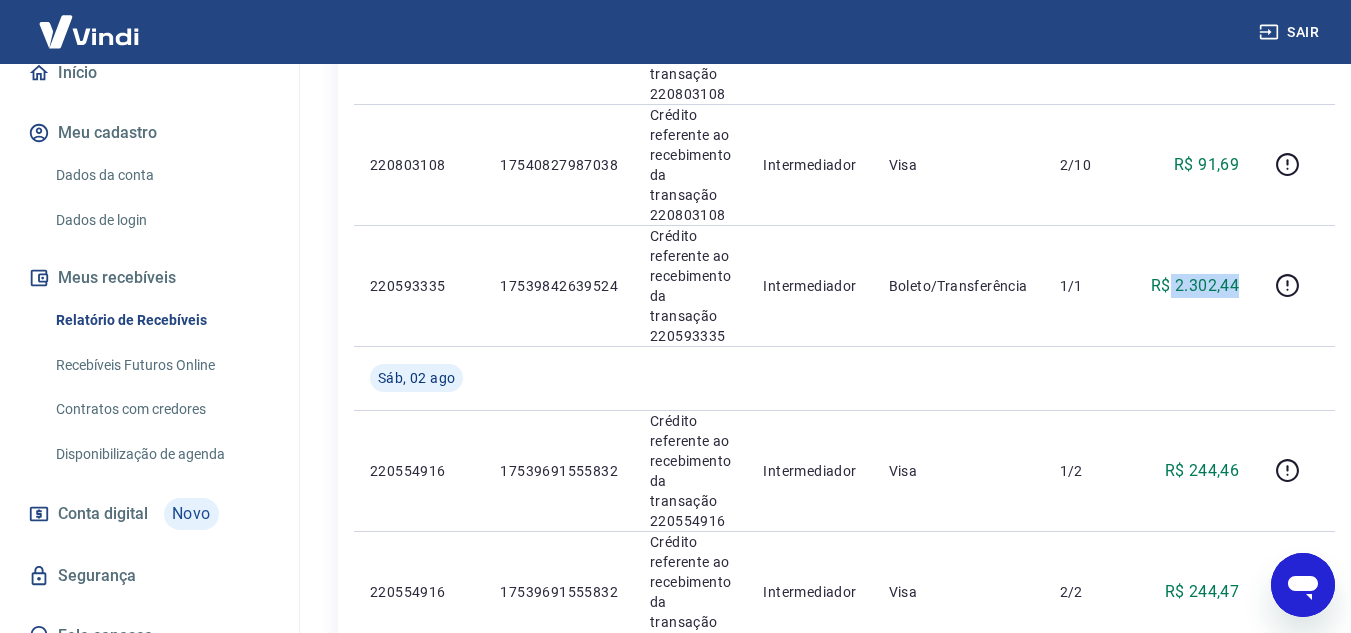 copy on "2.302,44" 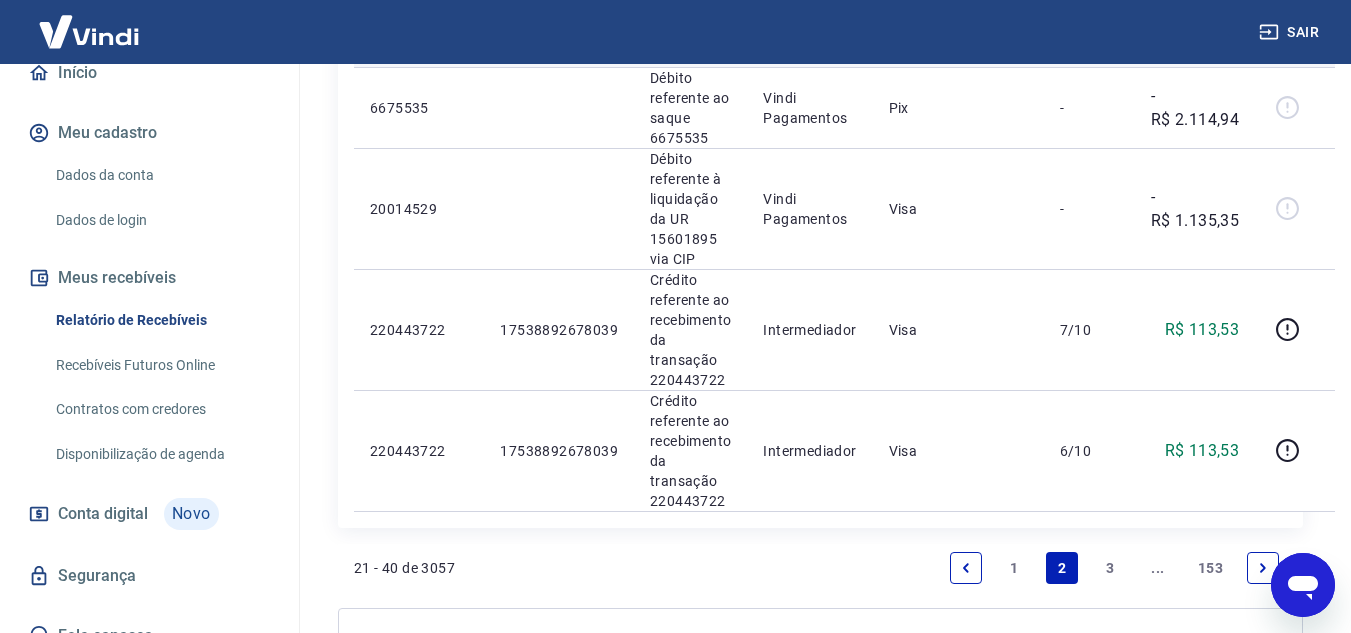 scroll, scrollTop: 2677, scrollLeft: 0, axis: vertical 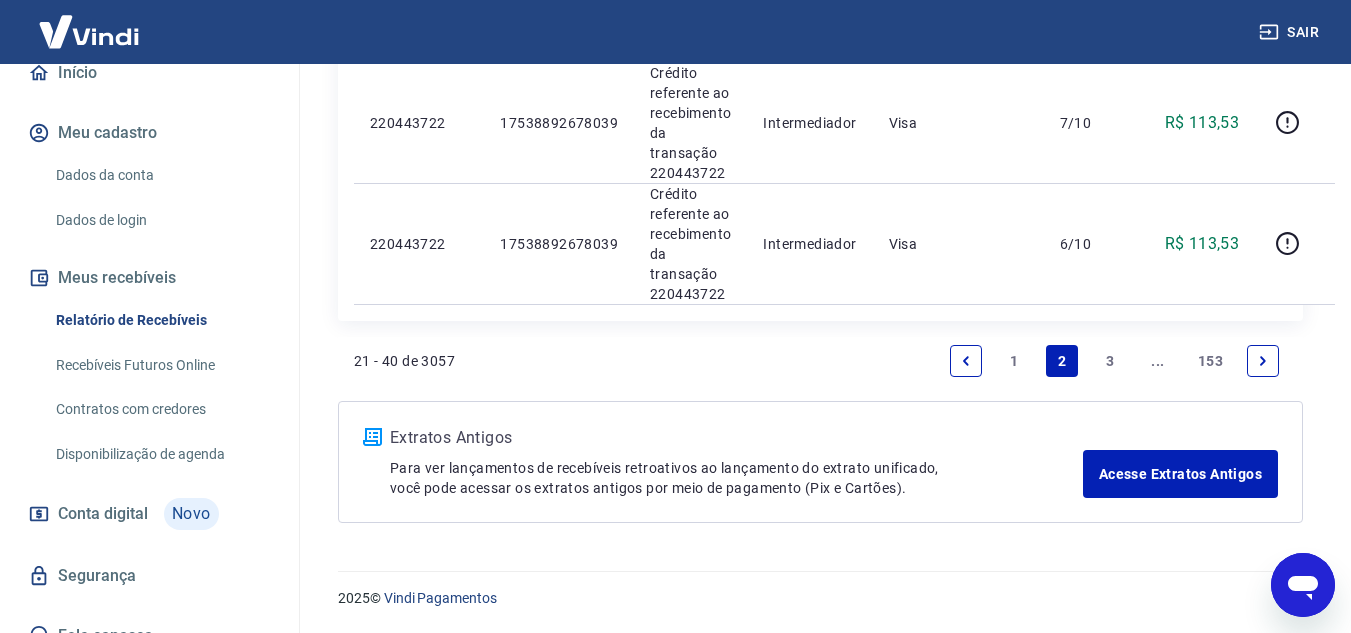 click on "1" at bounding box center [1014, 361] 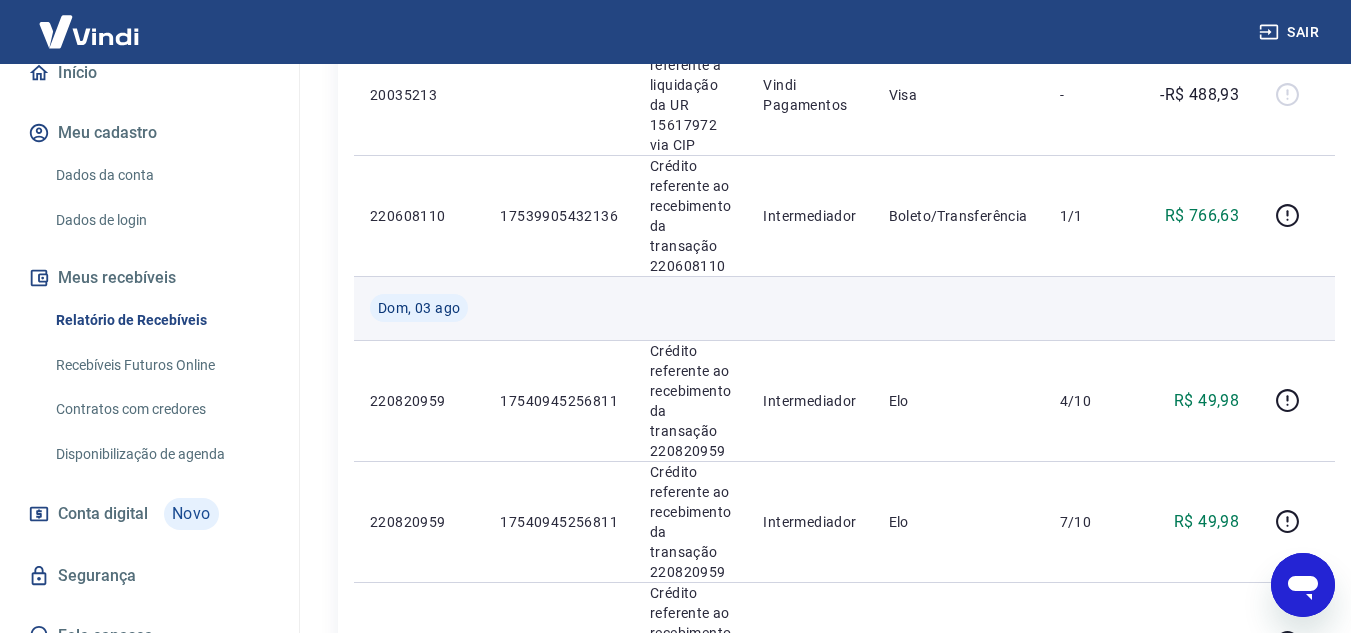 scroll, scrollTop: 1600, scrollLeft: 0, axis: vertical 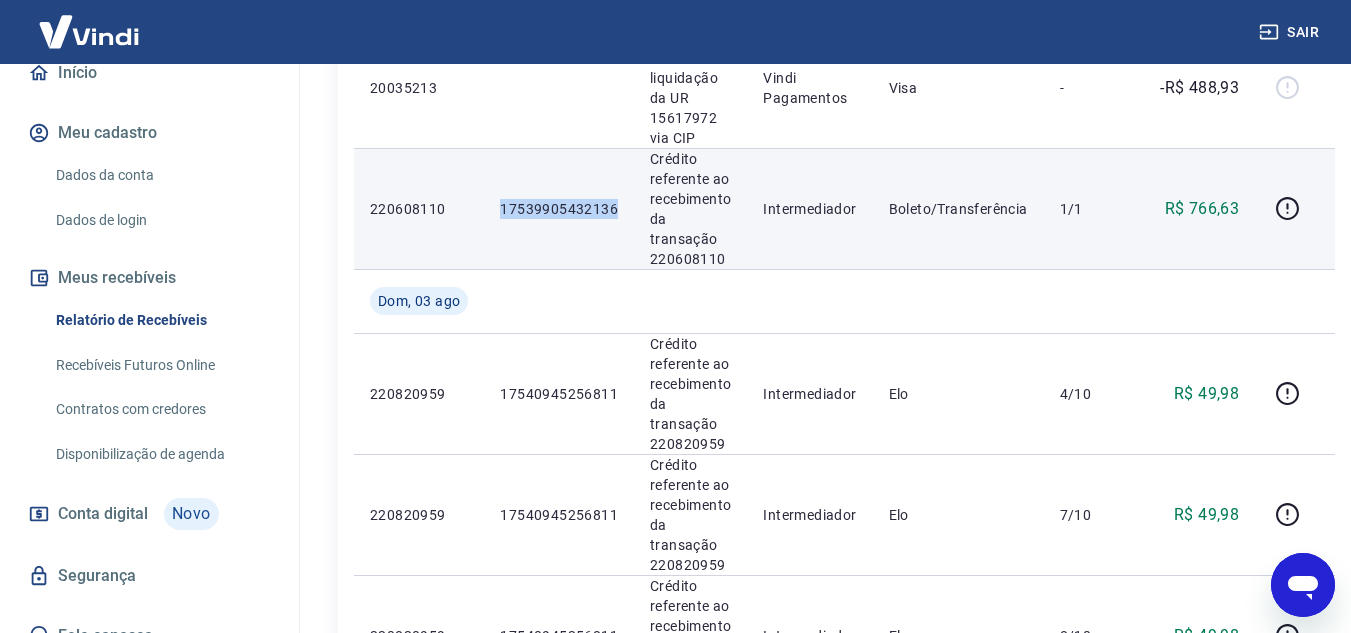 drag, startPoint x: 615, startPoint y: 201, endPoint x: 502, endPoint y: 210, distance: 113.35784 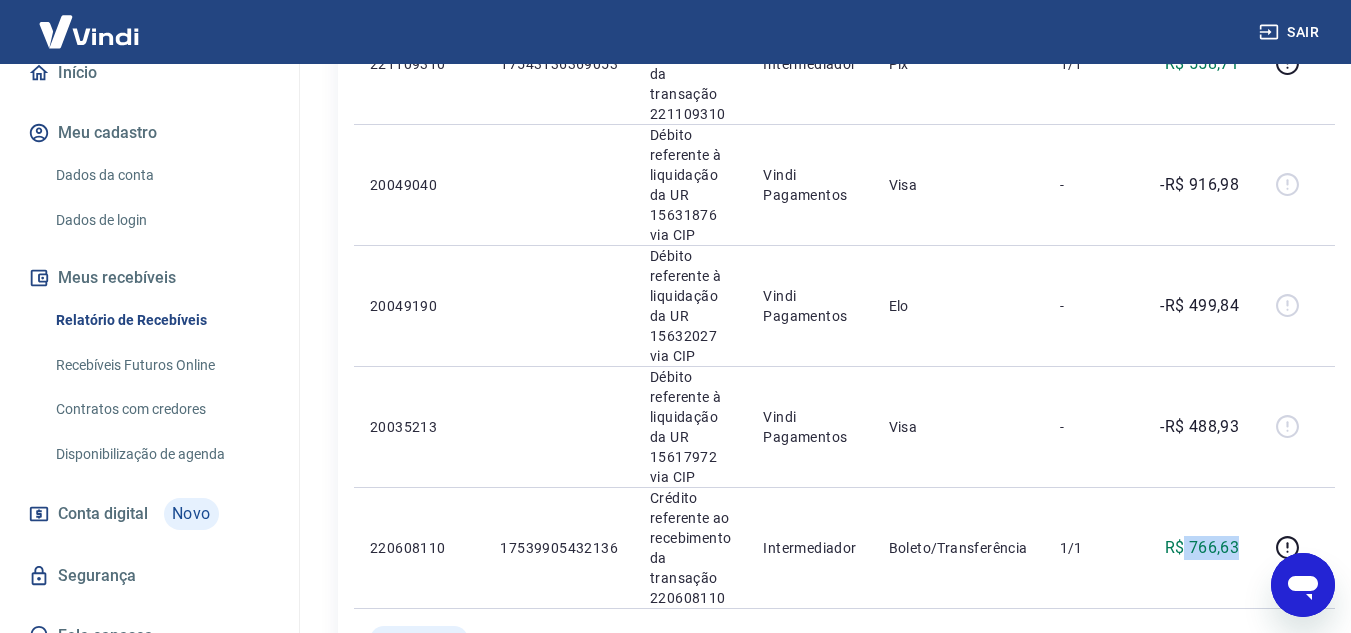 scroll, scrollTop: 1100, scrollLeft: 0, axis: vertical 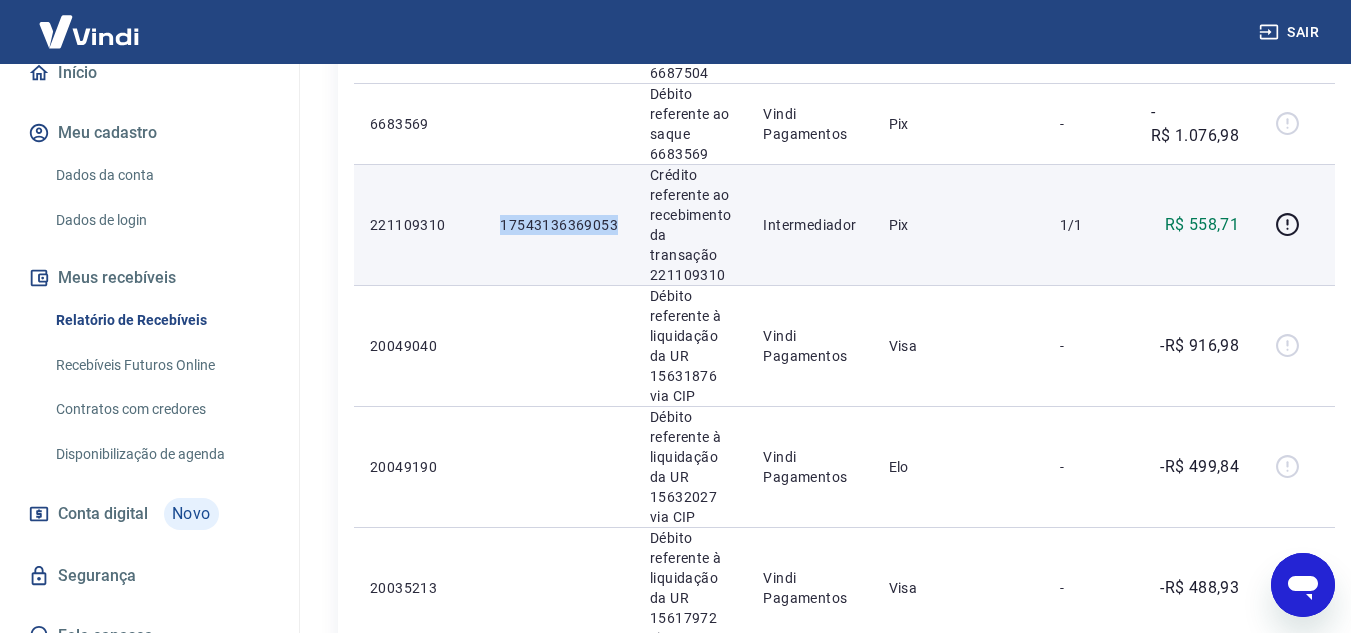 click on "17543136369053" at bounding box center [559, 224] 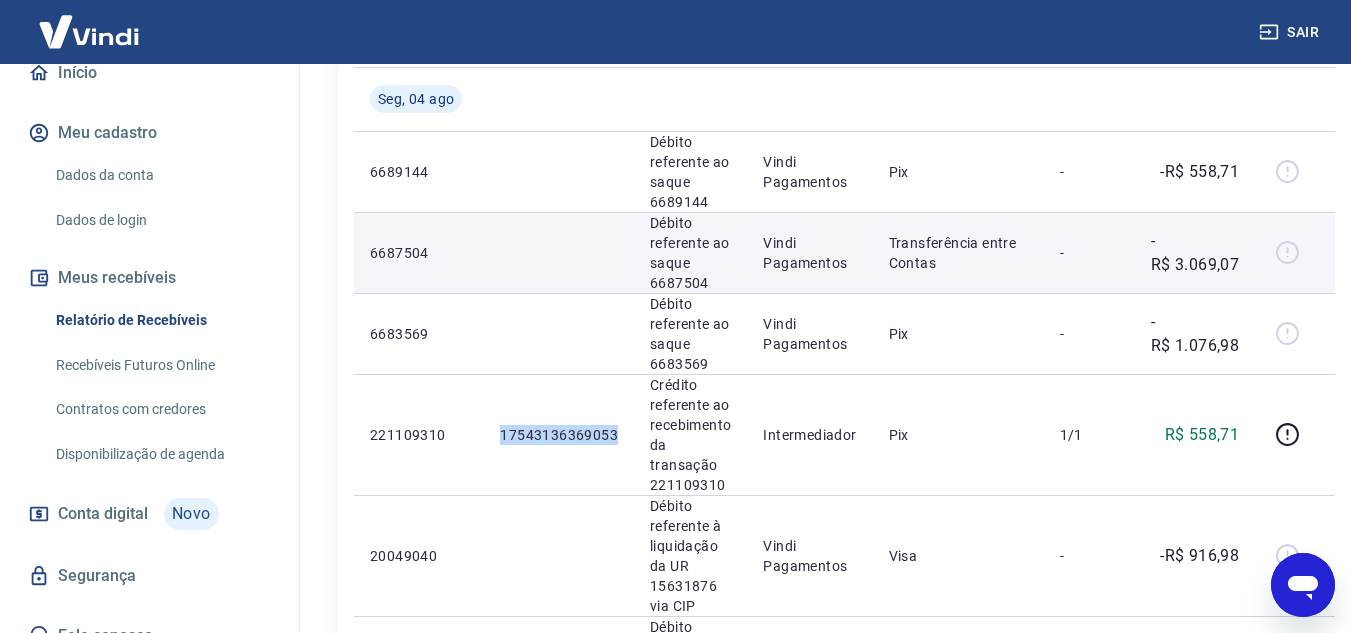 scroll, scrollTop: 900, scrollLeft: 0, axis: vertical 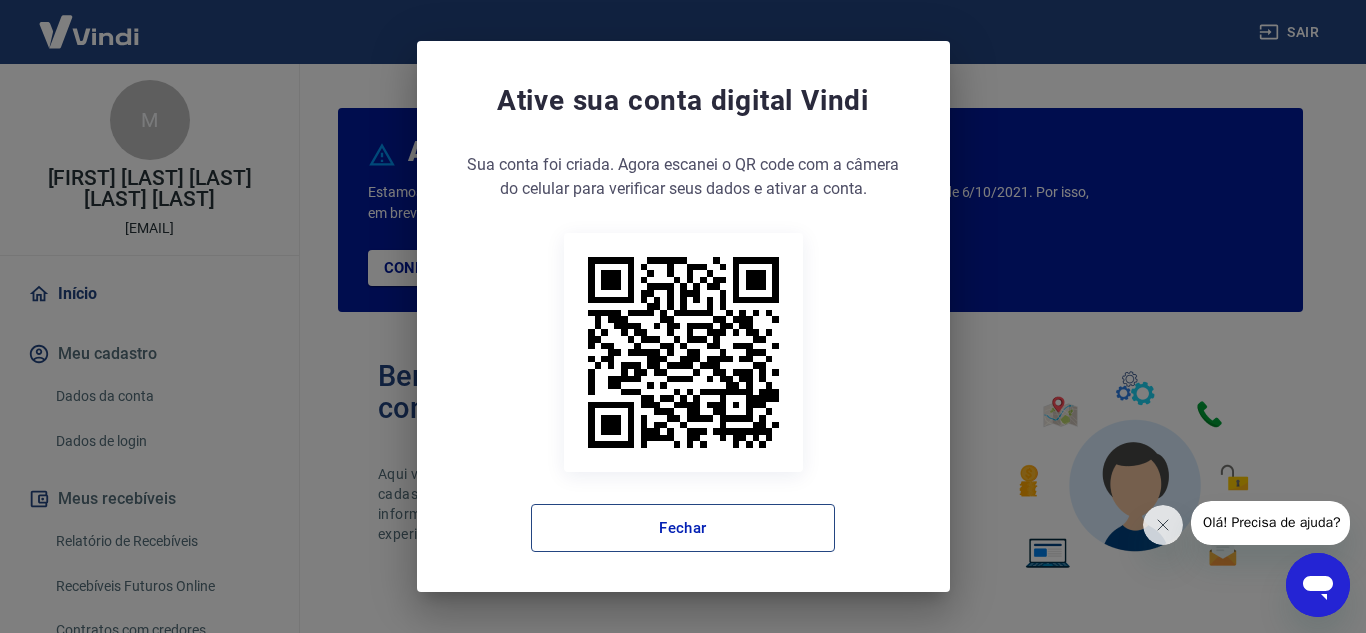 click on "Fechar" at bounding box center (683, 528) 